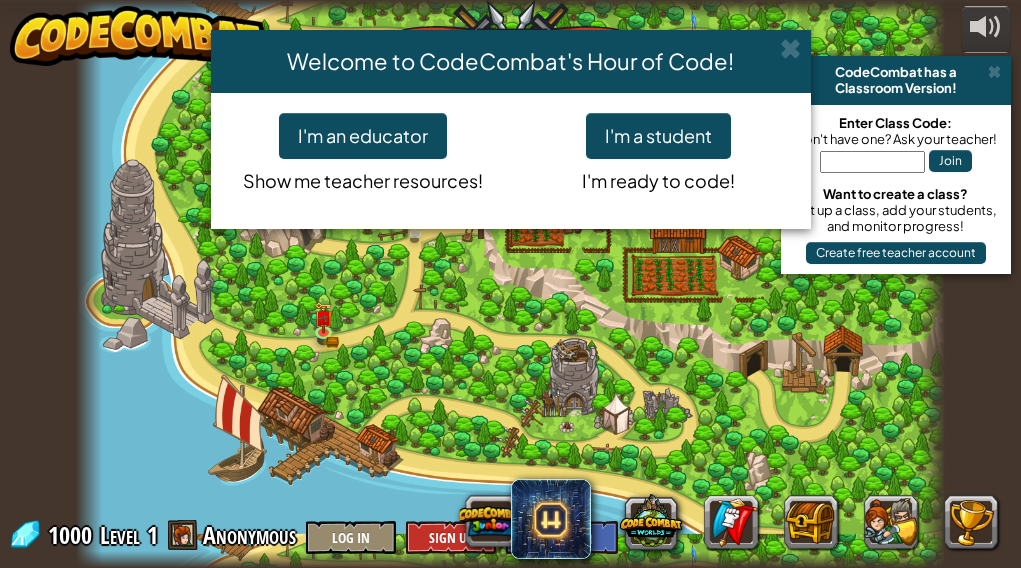 scroll, scrollTop: 0, scrollLeft: 0, axis: both 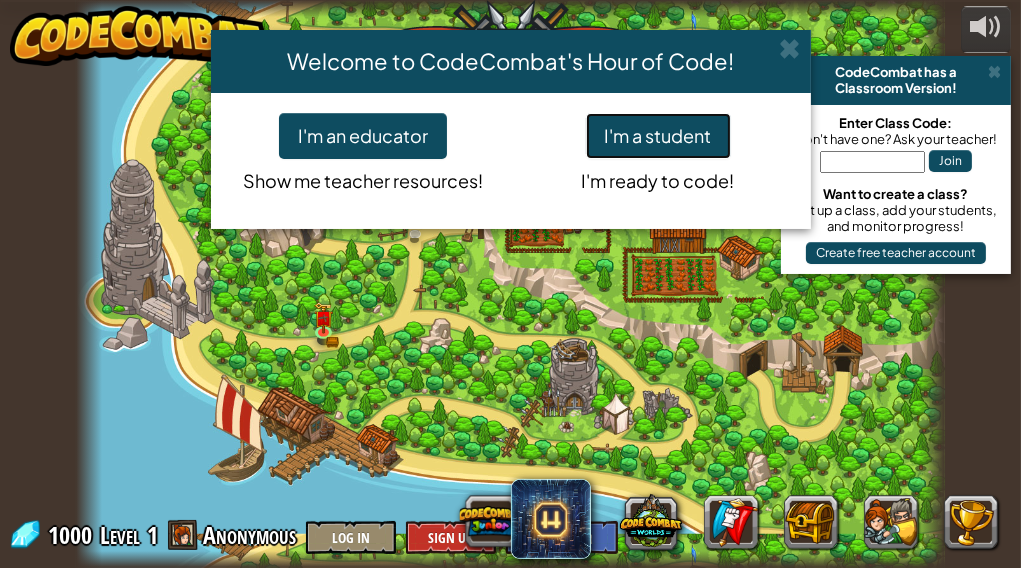 click on "I'm a student" at bounding box center (658, 136) 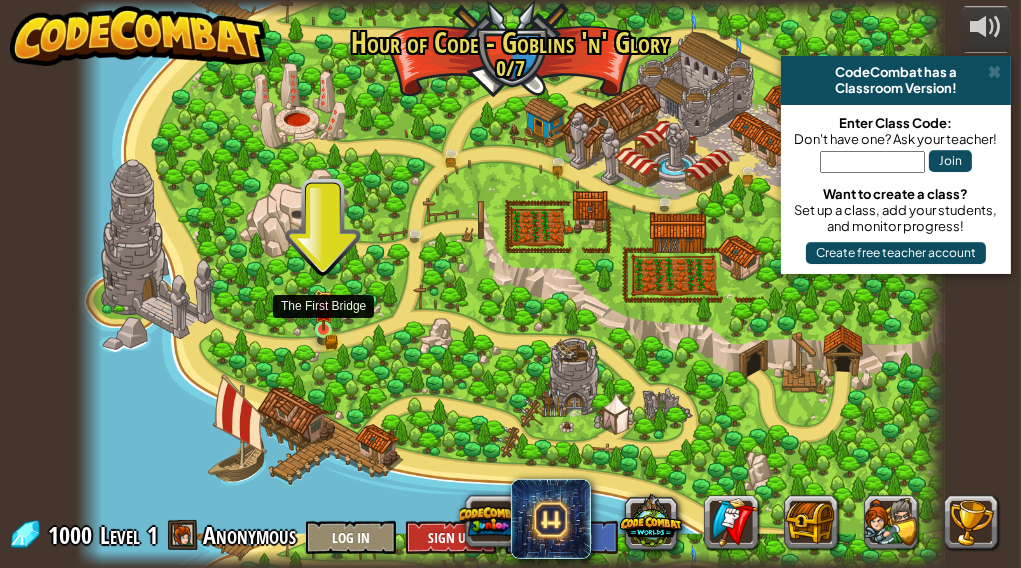 click at bounding box center (323, 310) 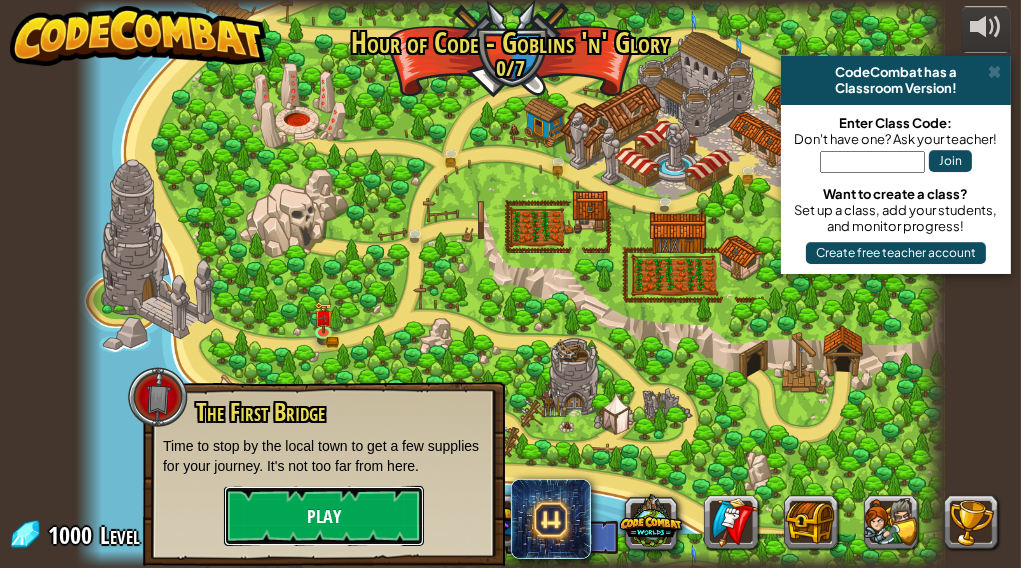 click on "Play" at bounding box center [324, 516] 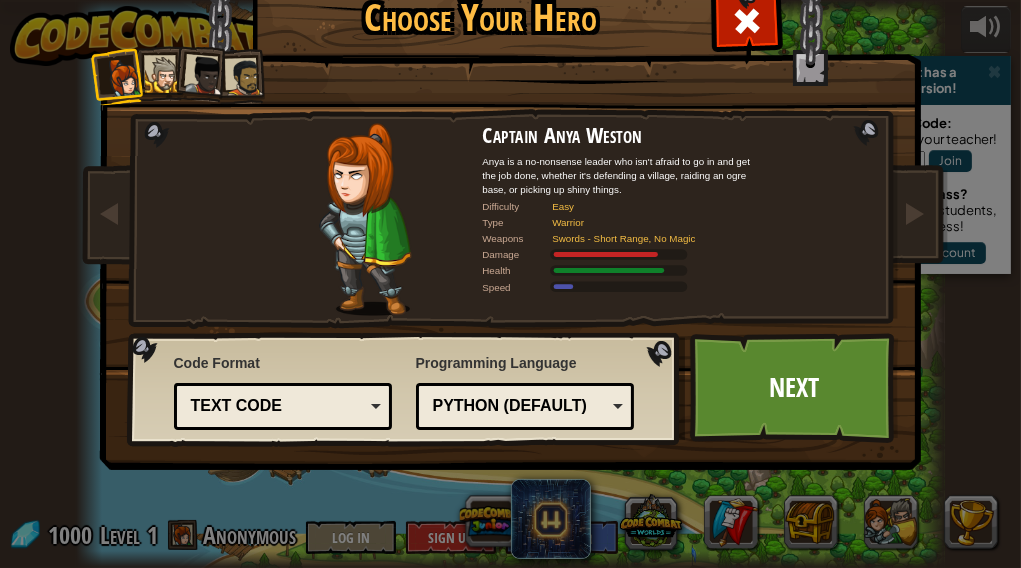 click on "Text code" at bounding box center (283, 406) 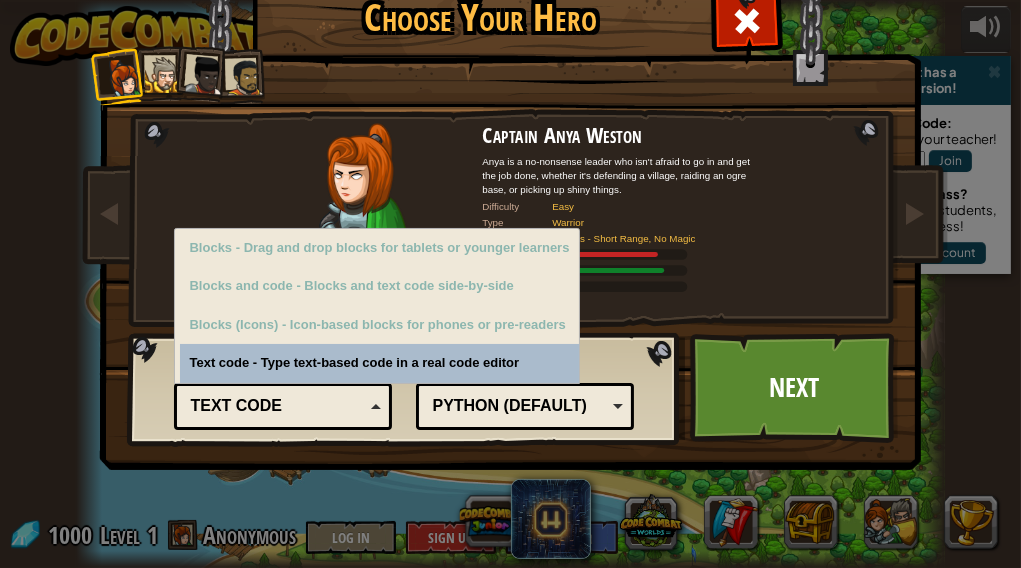 click on "Python (Default)" at bounding box center (525, 406) 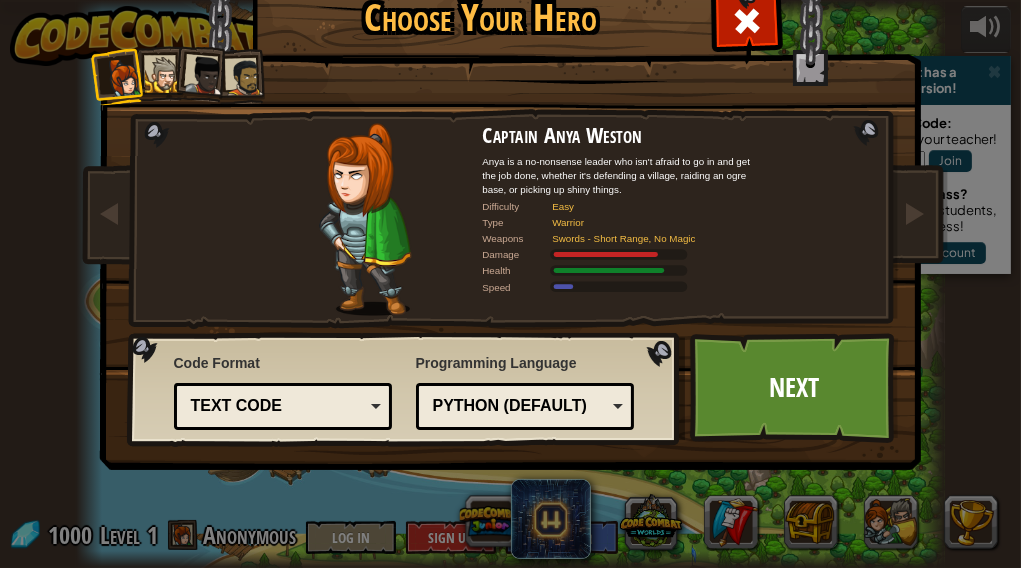 click on "Captain Anya Weston Anya is a no-nonsense leader who isn't afraid to go in and get the job done, whether it's defending a village, raiding an ogre base, or picking up shiny things. Difficulty Easy Type Warrior Weapons Swords - Short Range, No Magic Damage Health Speed Sir Tharin Thunderfist A mighty warrior. Tharin loves just three things: exploring, building stuff, and combat. He's tough but slow. Difficulty Easy Type Warrior Weapons Swords - Short Range, No Magic Damage Health Speed Lady Ida Justheart Lady Ida Justheart is a champion of the people, questing for justice across all the lands. No one knows what she does in her spare time. Difficulty Easy Type Warrior Weapons Swords - Short Range, No Magic Damage Health Speed Alejandro the Duelist Alejandro travels across the world, seeking out challenges to test his skills with his impractically gigantic sword and tiny shield. Difficulty Easy Type Warrior Weapons Swords - Short Range, No Magic Damage Health Speed" at bounding box center (511, 257) 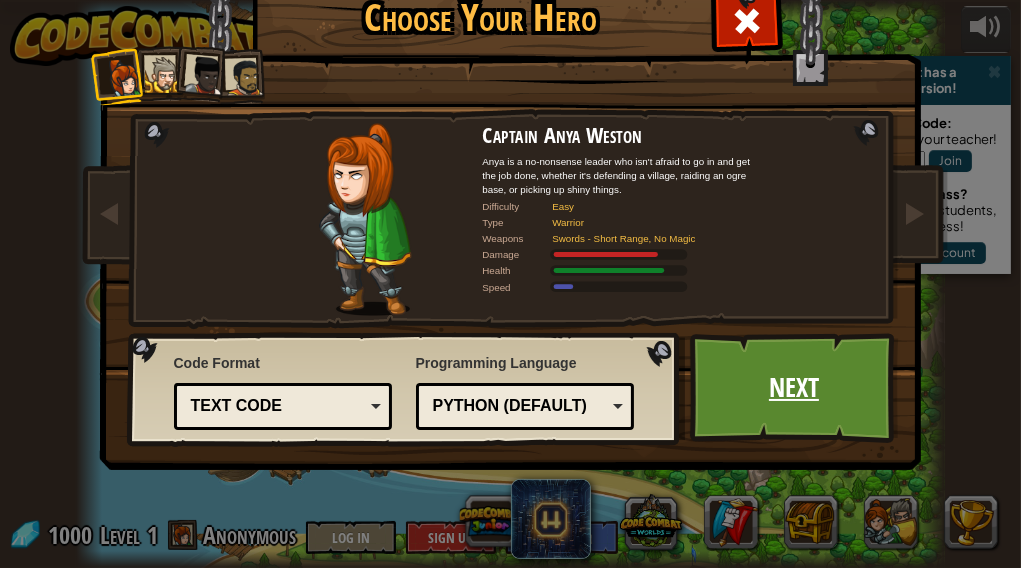 click on "Next" at bounding box center (794, 388) 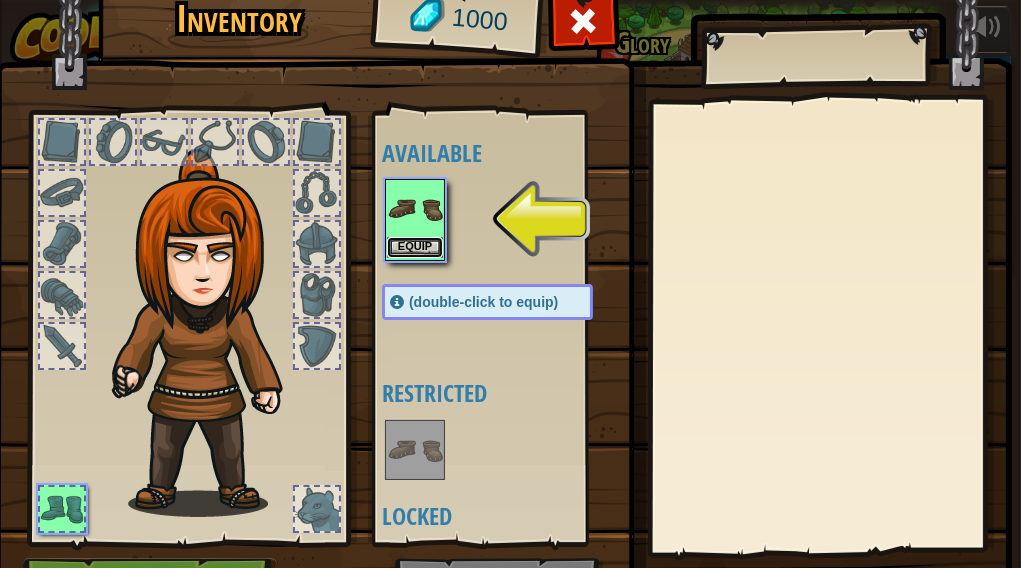 click on "Equip" at bounding box center [415, 247] 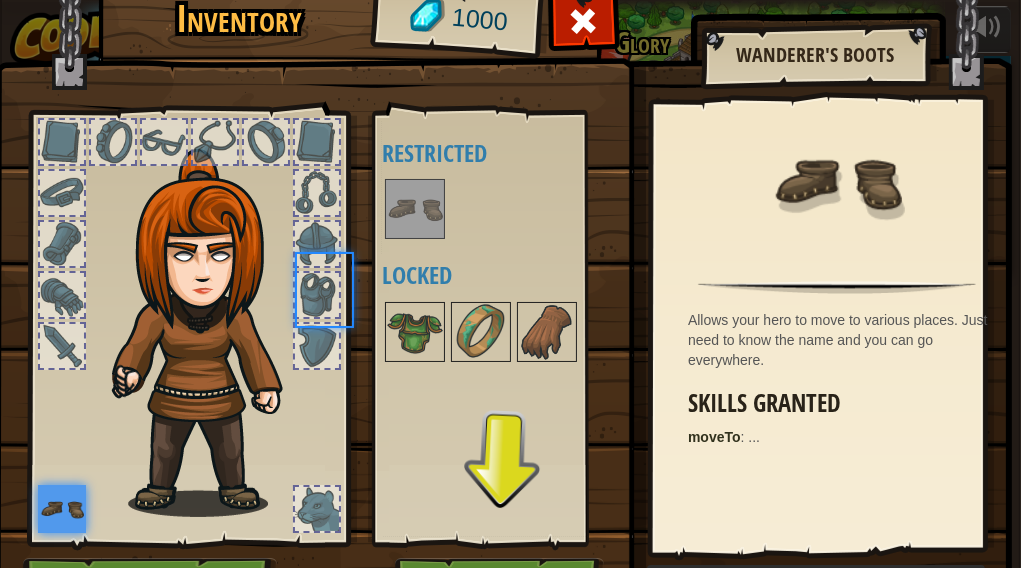 click on "Available Equip (double-click to equip) Restricted Locked" at bounding box center [507, 328] 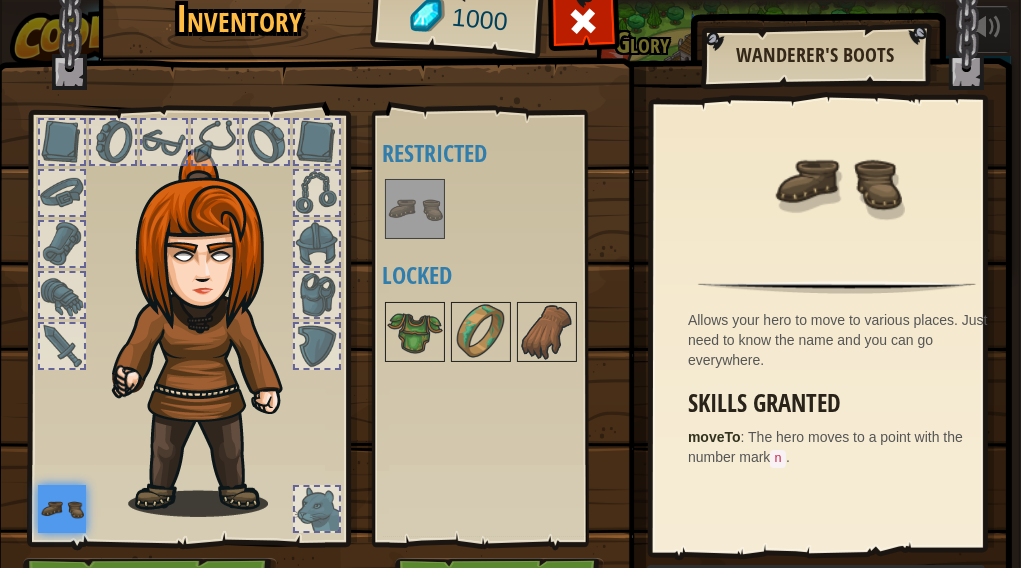 scroll, scrollTop: 137, scrollLeft: 0, axis: vertical 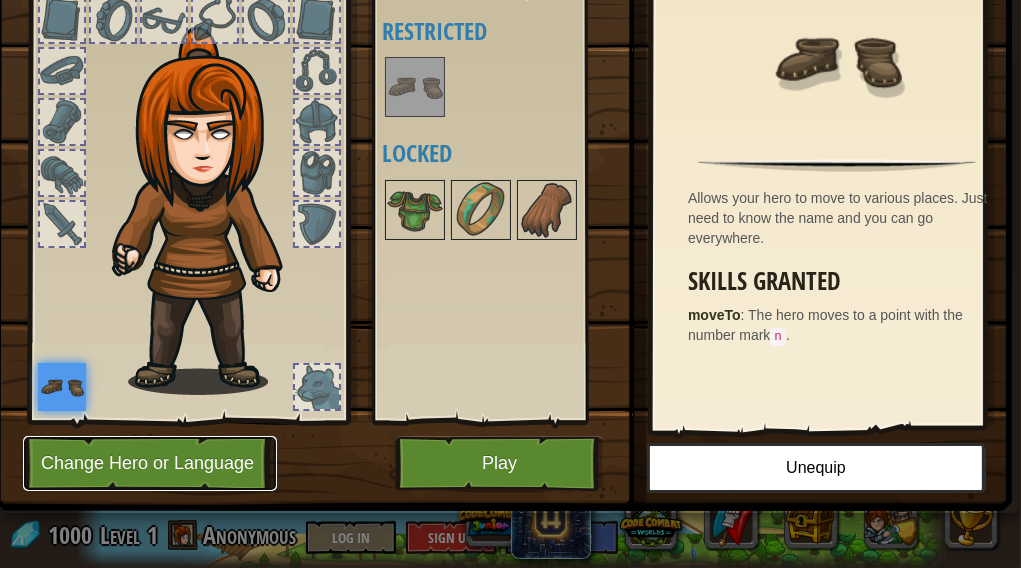 click on "Change Hero or Language" at bounding box center (150, 463) 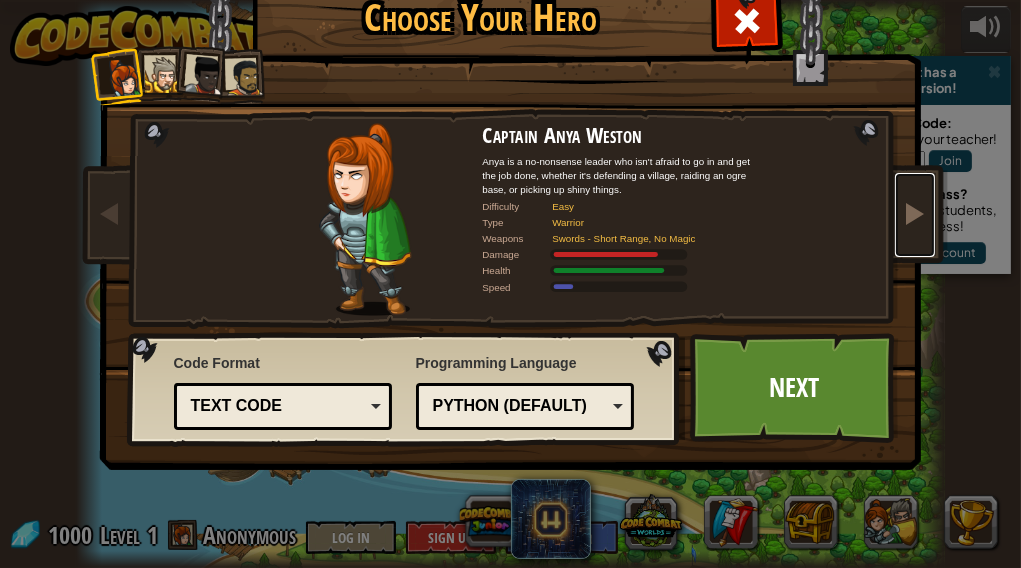 click at bounding box center (915, 215) 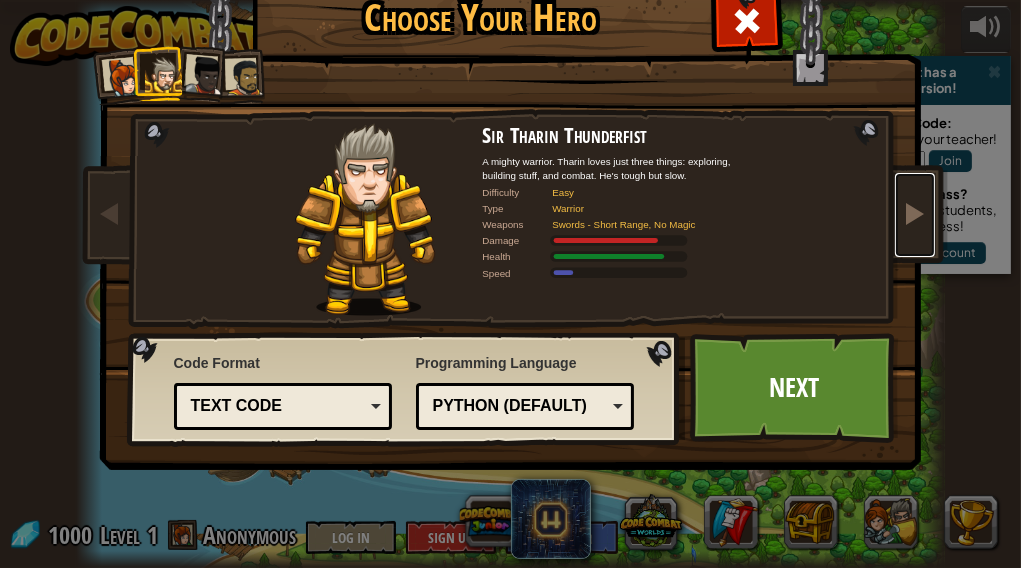 click at bounding box center [915, 215] 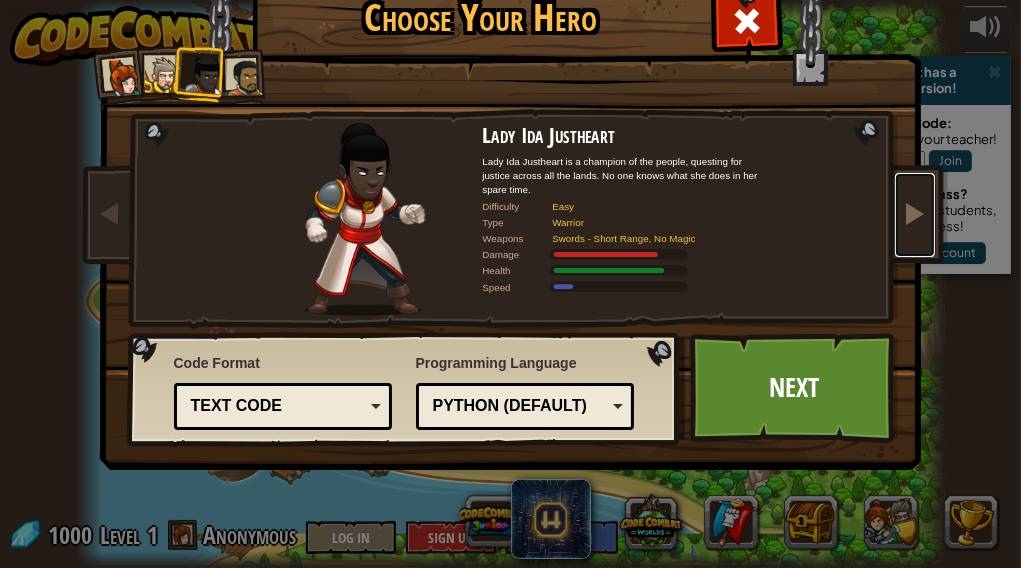 click at bounding box center [915, 215] 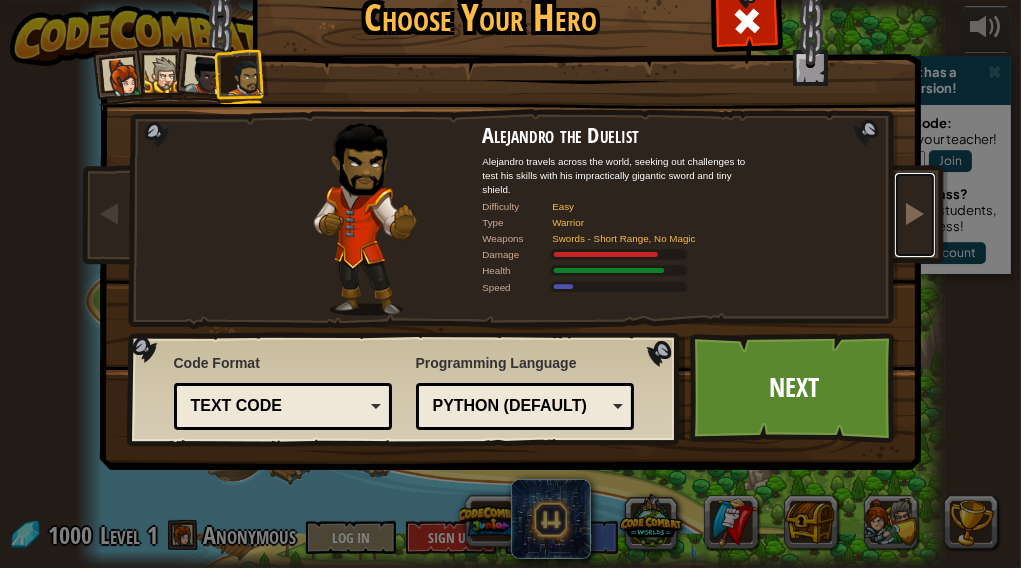 click at bounding box center [915, 215] 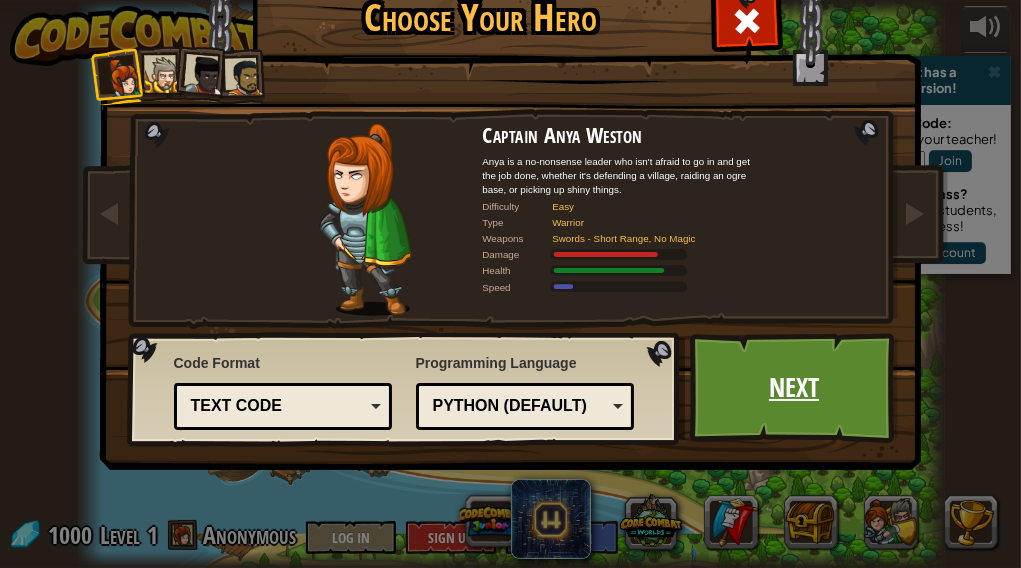 click on "Next" at bounding box center [794, 388] 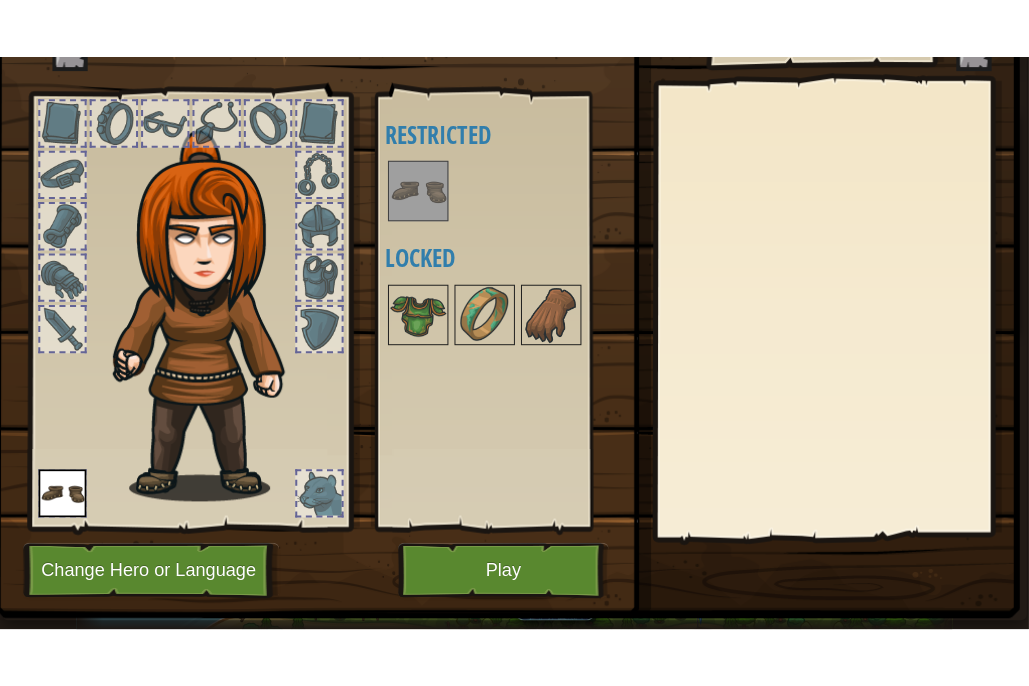 scroll, scrollTop: 137, scrollLeft: 0, axis: vertical 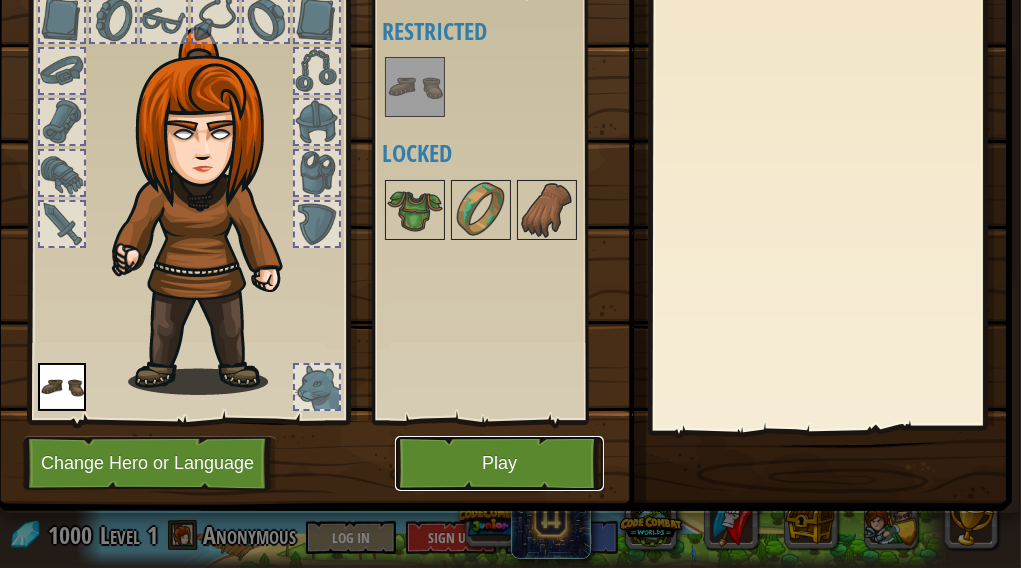 click on "Play" at bounding box center [499, 463] 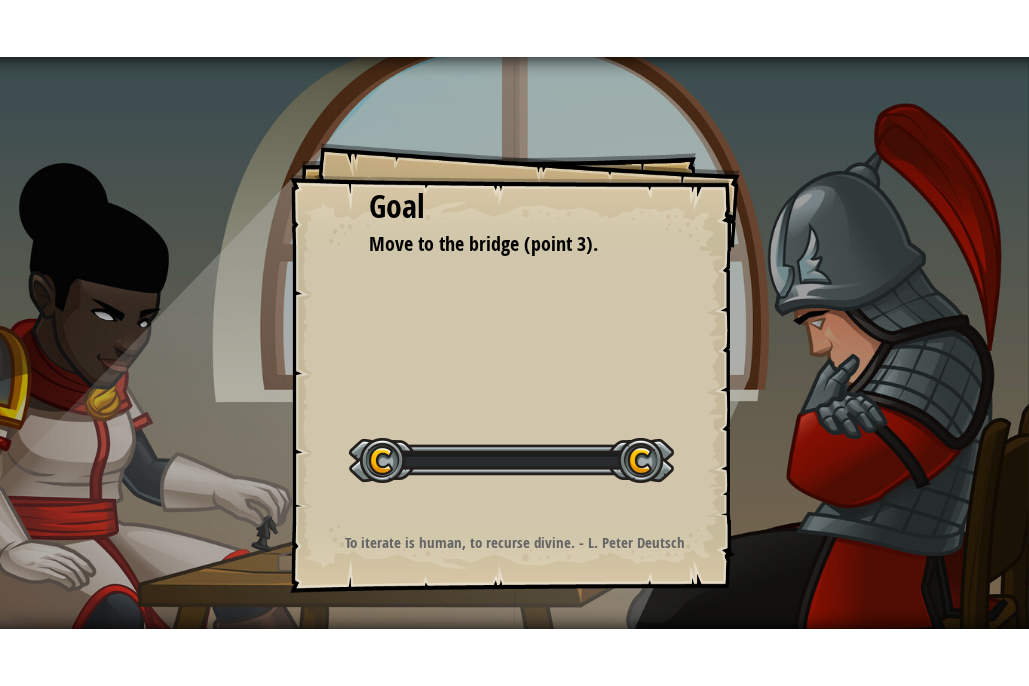 scroll, scrollTop: 0, scrollLeft: 0, axis: both 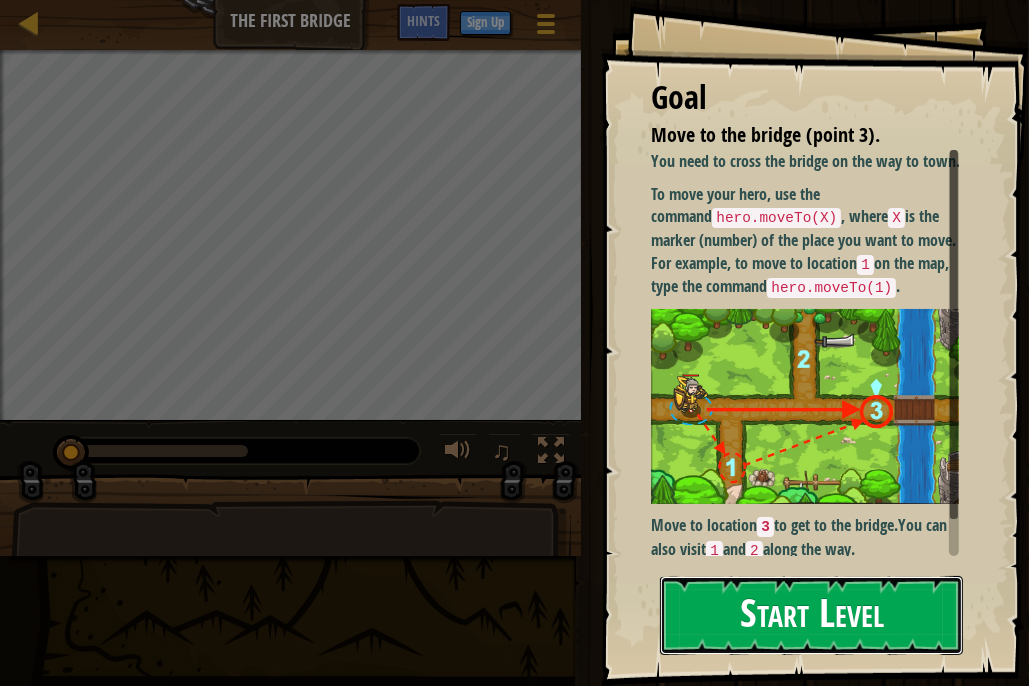click on "Start Level" at bounding box center (811, 615) 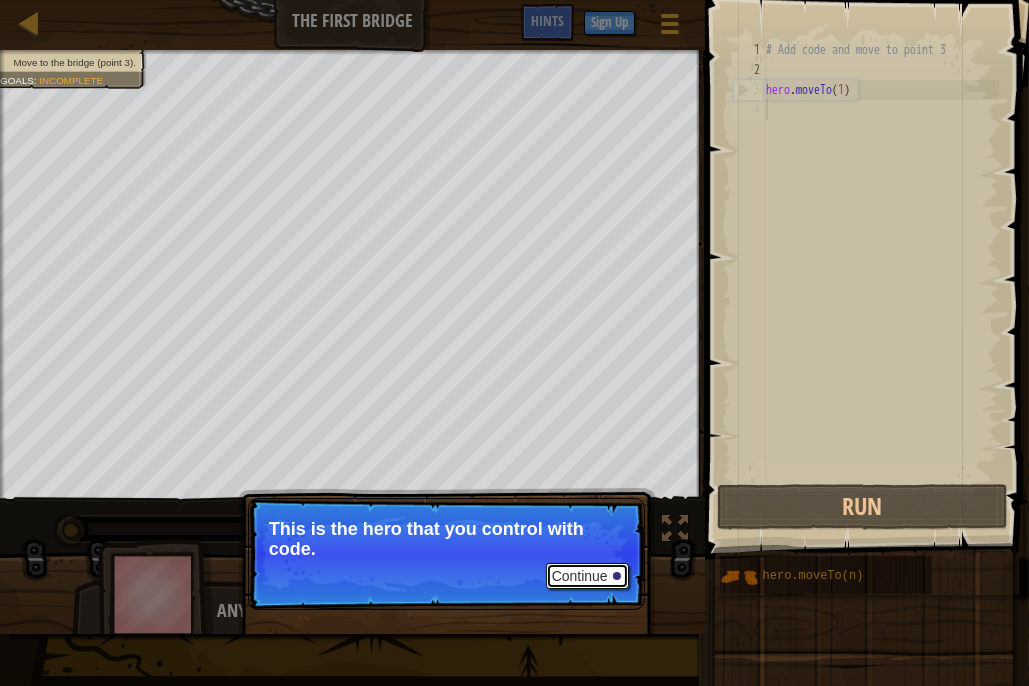 click on "Continue" at bounding box center (587, 576) 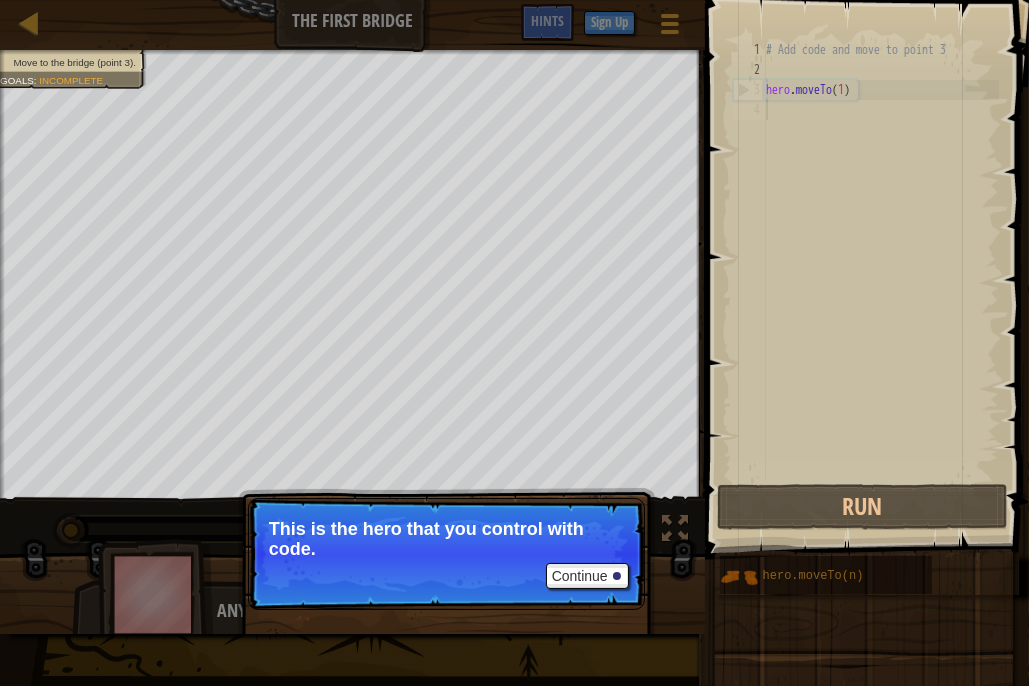 scroll, scrollTop: 9, scrollLeft: 0, axis: vertical 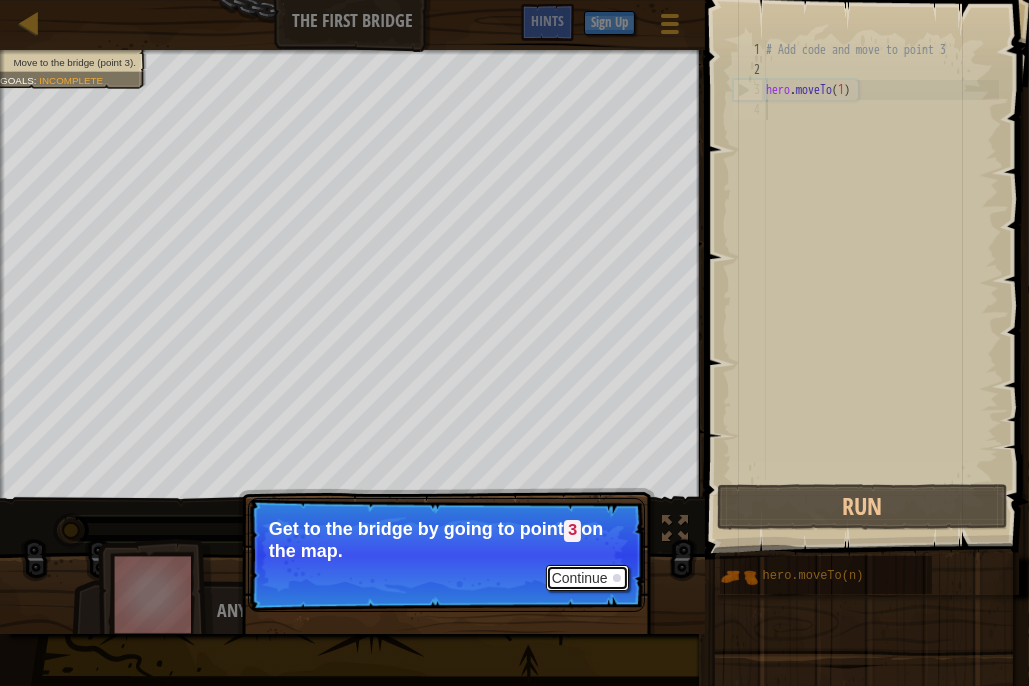 click on "Continue" at bounding box center (587, 578) 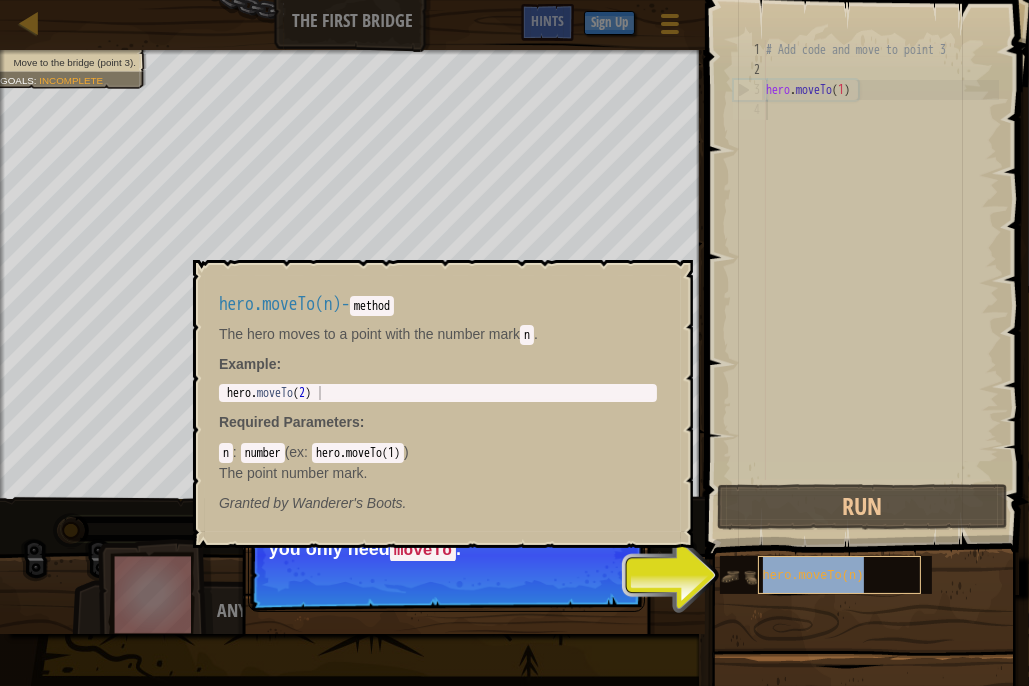 click on "hero.moveTo(n)" at bounding box center [840, 575] 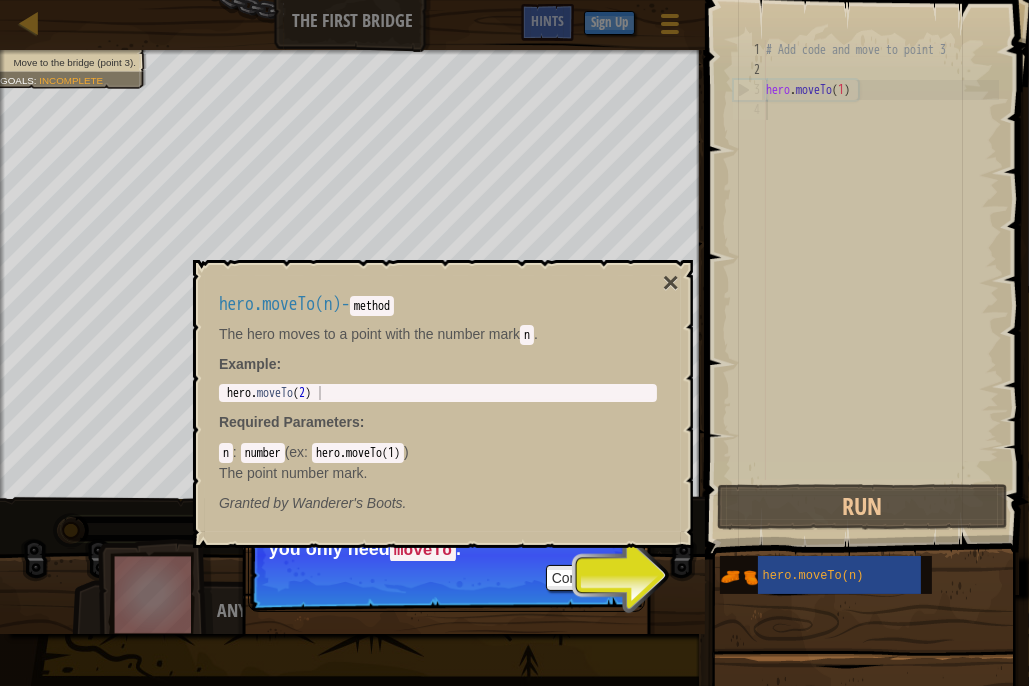 drag, startPoint x: 869, startPoint y: 578, endPoint x: 801, endPoint y: 367, distance: 221.68672 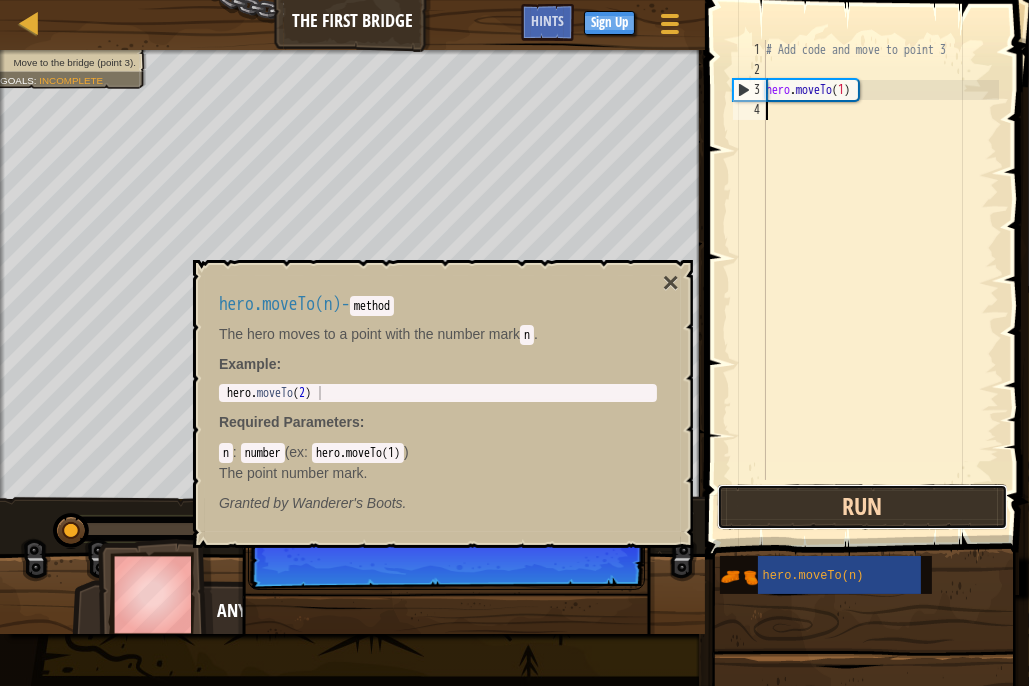 click on "Run" at bounding box center (862, 507) 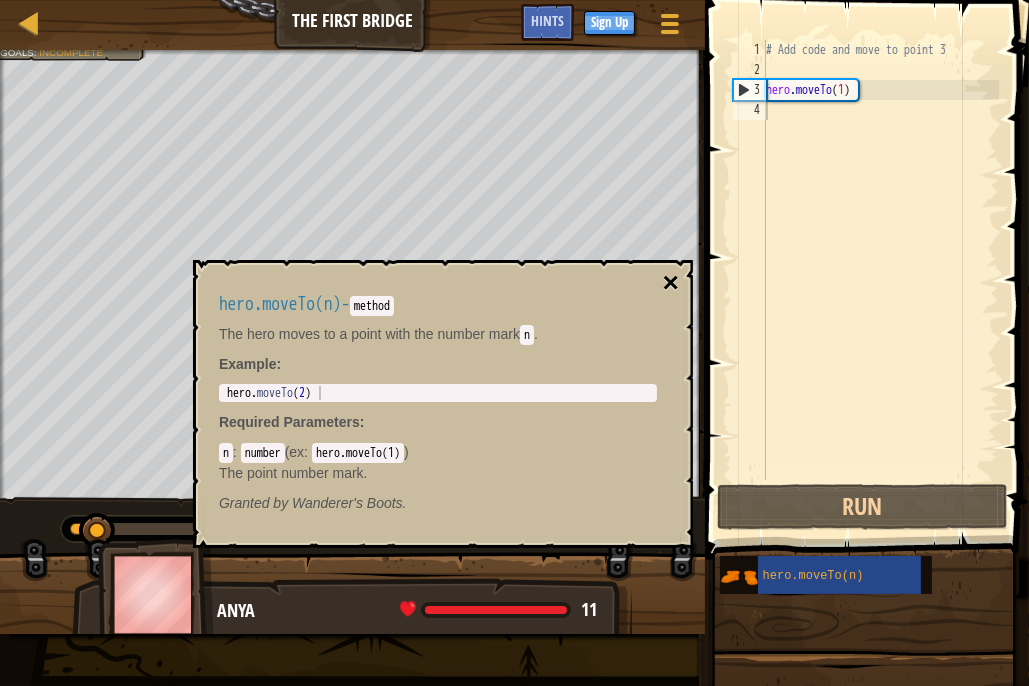 click on "×" at bounding box center (671, 283) 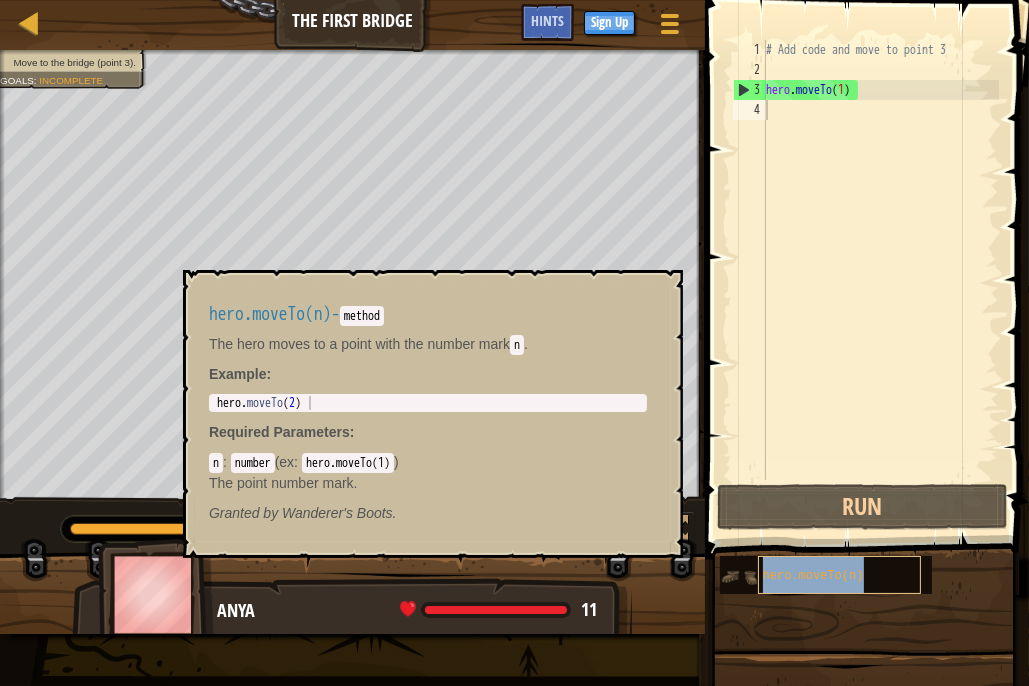 click on "hero.moveTo(n)" at bounding box center (813, 576) 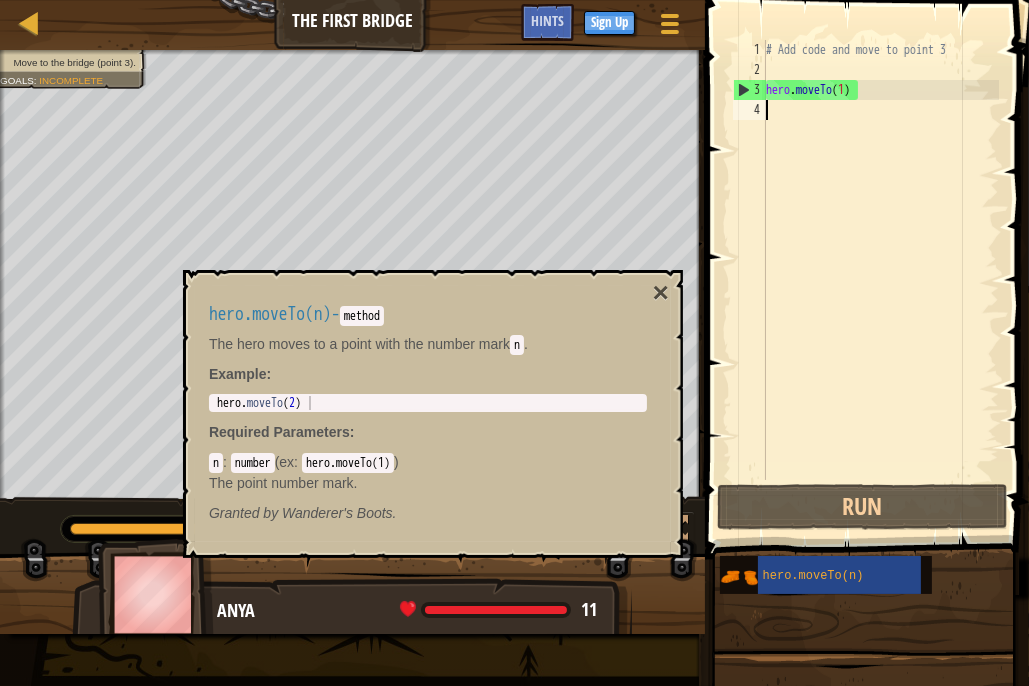 type on "hero.moveTo(2)" 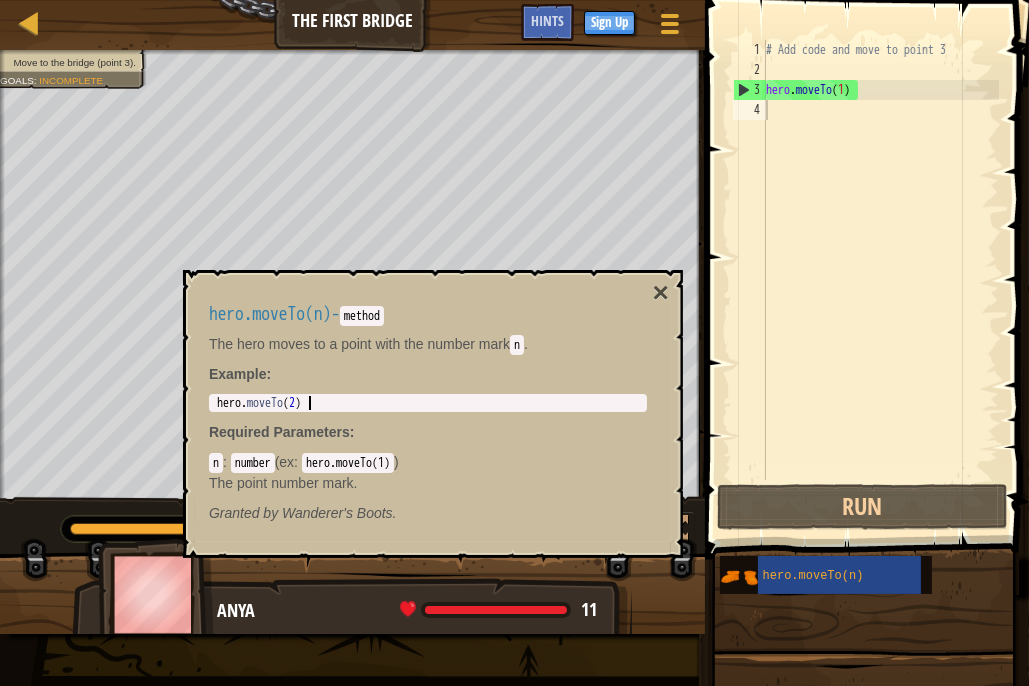 click on "hero . moveTo ( 2 )" at bounding box center [428, 417] 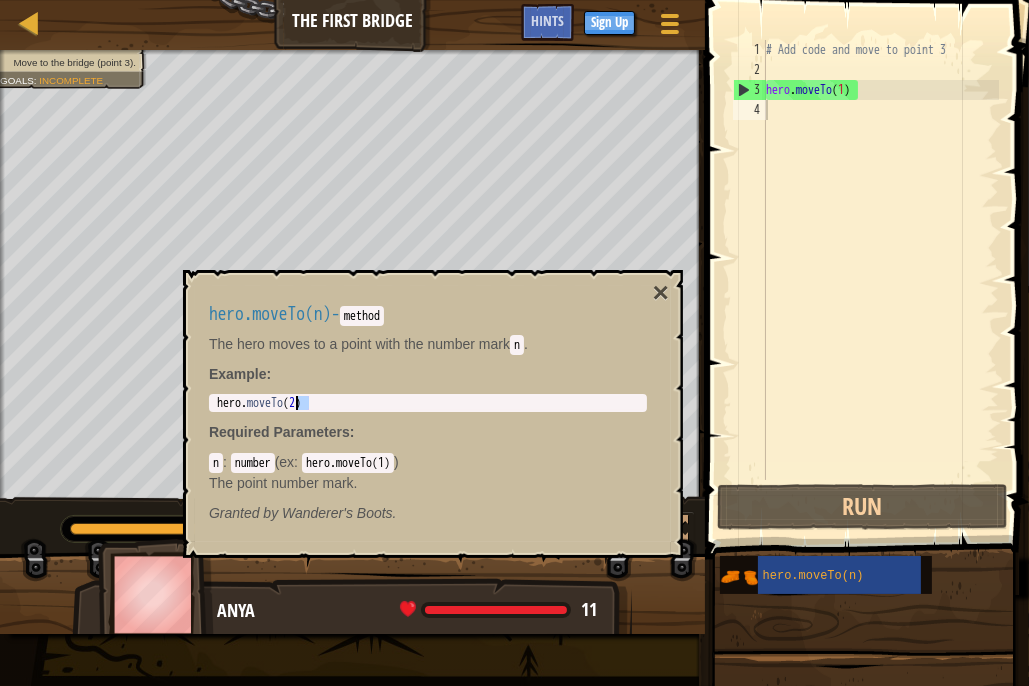 drag, startPoint x: 323, startPoint y: 403, endPoint x: 295, endPoint y: 410, distance: 28.86174 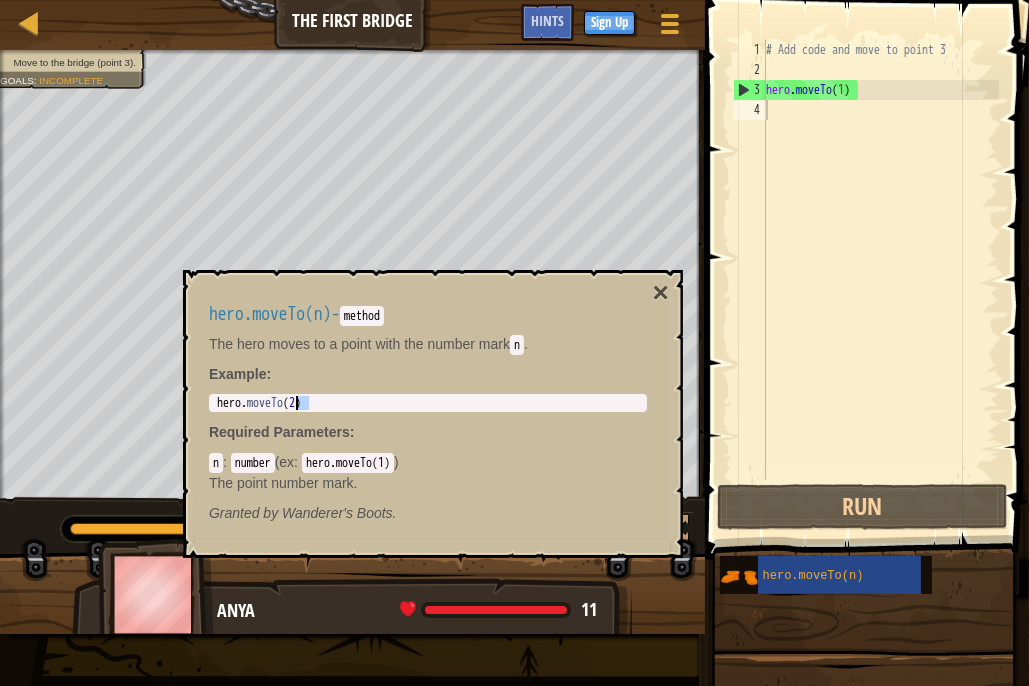 click on "hero.moveTo([NUMBER]) 1 hero . moveTo ( [NUMBER] )     ההההההההההההההההההההההההההההההההההההההההההההההההההההההההההההההההההההההההההההההההההההההההההההההההההההההההההההההההההההההההההההההההההההההההההההההההההההההההההההההההההההההההההההההההההההההההההההההההההההההההההההההההההההההההההההההההההההההההההההההההההההההההההההההההה XXXXXXXXXXXXXXXXXXXXXXXXXXXXXXXXXXXXXXXXXXXXXXXXXXXXXXXXXXXXXXXXXXXXXXXXXXXXXXXXXXXXXXXXXXXXXXXXXXXXXXXXXXXXXXXXXXXXXXXXXXXXXXXXXXXXXXXXXXXXXXXXXXXXXXXXXXXXXXXXXXXXXXXXXXXXXXXXXXXXXXXXXXXXXXXXXXXXXXXXXXXXXXXXXXXXXXXXXXXXXXXXXXXXXXXXXXXXXXXXXXXXXXXXXXXXXXXX" at bounding box center [428, 403] 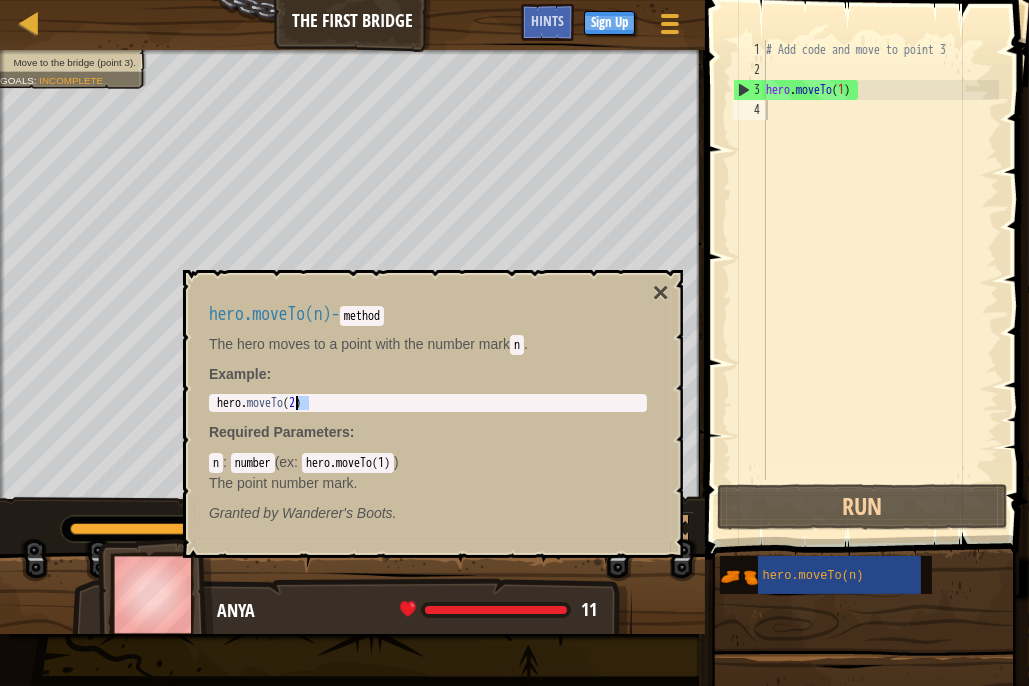 drag, startPoint x: 295, startPoint y: 410, endPoint x: 333, endPoint y: 400, distance: 39.293766 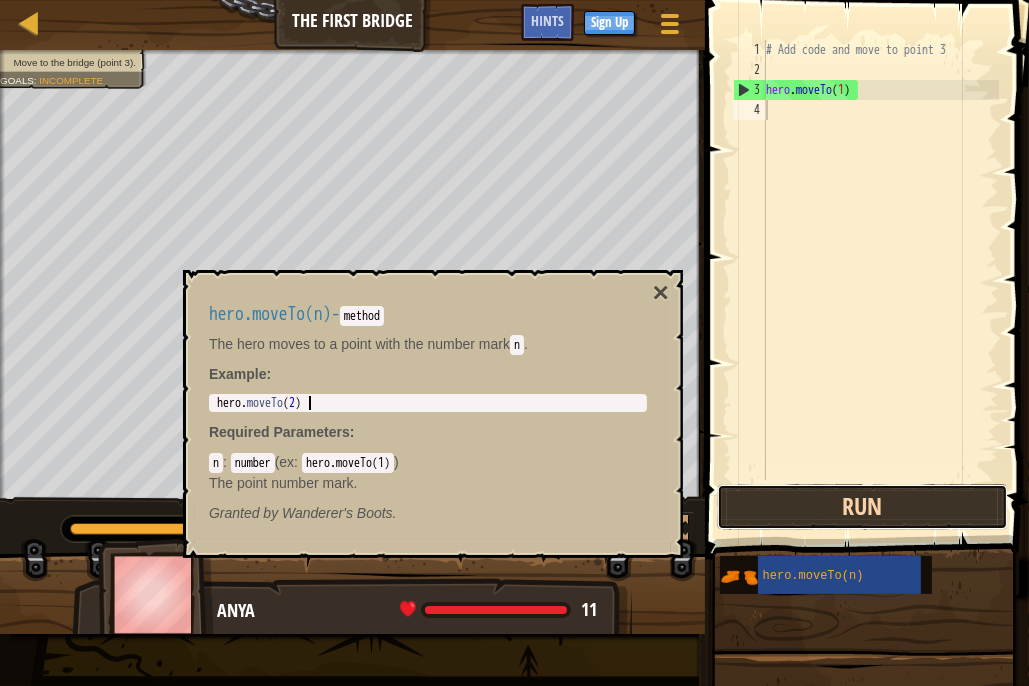 click on "Run" at bounding box center (862, 507) 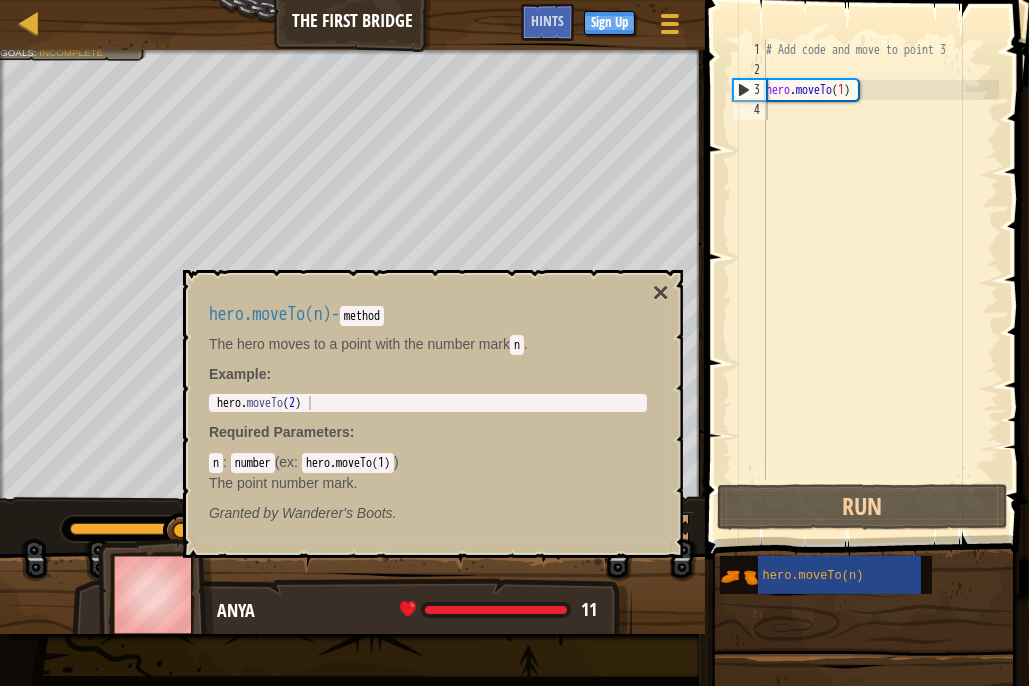 click on "hero.moveTo(n)  -  method The hero moves to a point with the number mark  n .
Example : hero.moveTo(2) 1 hero . moveTo ( 2 )     ההההההההההההההההההההההההההההההההההההההההההההההההההההההההההההההההההההההההההההההההההההההההההההההההההההההההההההההההההההההההההההההההההההההההההההההההההההההההההההההההההההההההההההההההההההההההההההההההההההההההההההההההההההההההההההההההההההההההההההההההההההההההההההההההה XXXXXXXXXXXXXXXXXXXXXXXXXXXXXXXXXXXXXXXXXXXXXXXXXXXXXXXXXXXXXXXXXXXXXXXXXXXXXXXXXXXXXXXXXXXXXXXXXXXXXXXXXXXXXXXXXXXXXXXXXXXXXXXXXXXXXXXXXXXXXXXXXXXXXXXXXXXXXXXXXXXXXXXXXXXXXXXXXXXXXXXXXXXXXXXXXXXXXXXXXXXXXXXXXXXXXXXXXXXXXXXXXXXXXXXXXXXXXXXXXXXXXXXXXXXXXXXX Required Parameters : n : number  ( ex : hero.moveTo(1) ) The point number mark.
Granted by Wanderer's Boots. ×" at bounding box center (433, 414) 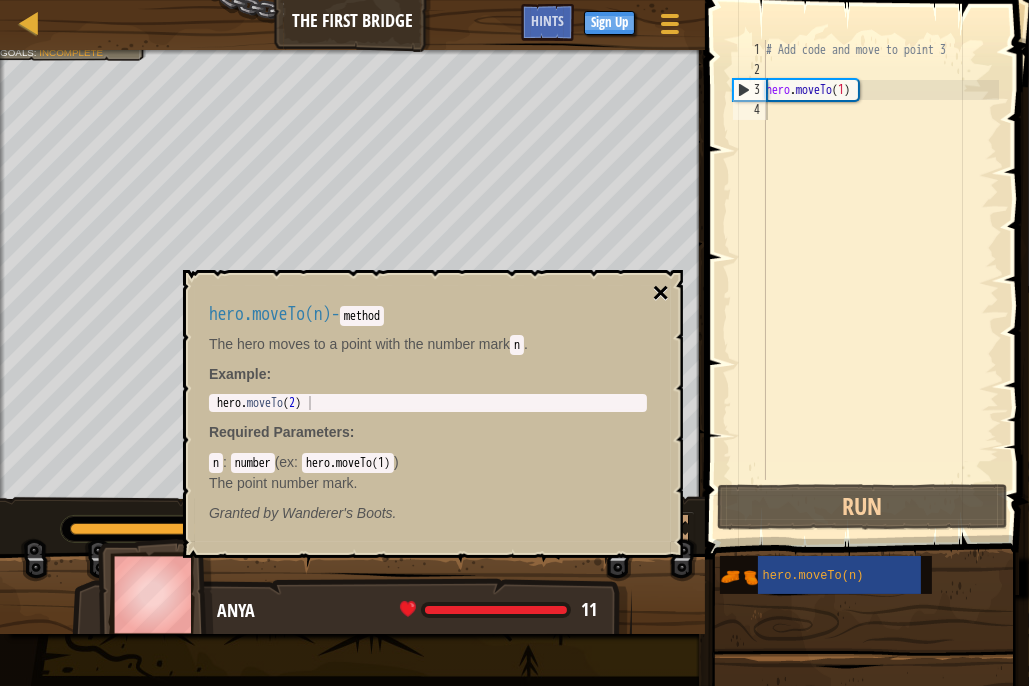 click on "×" at bounding box center [661, 293] 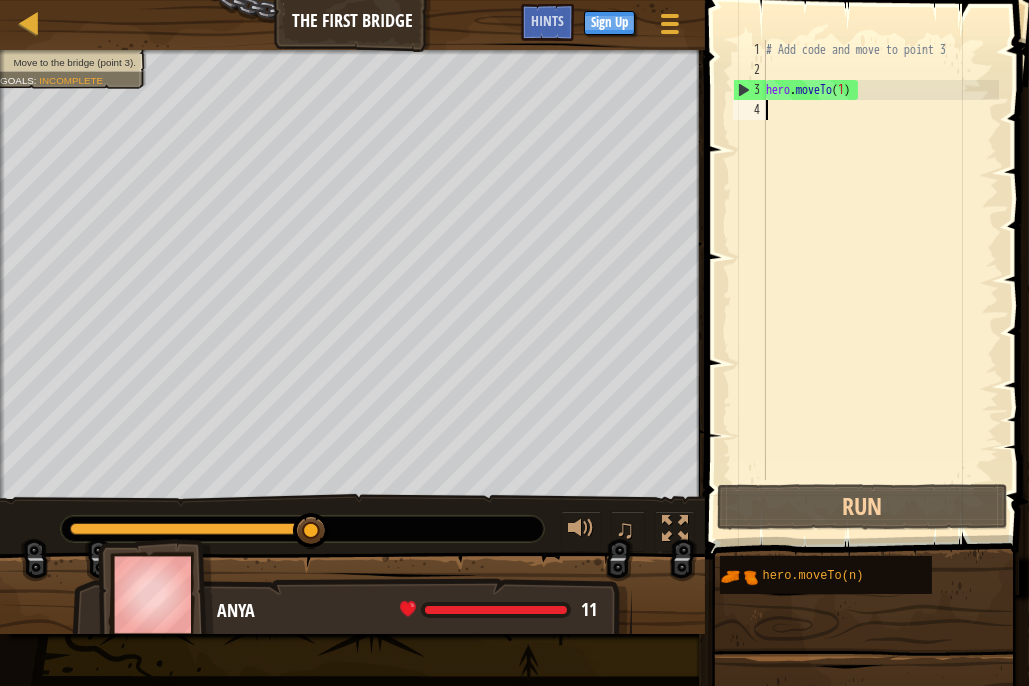click on "4" at bounding box center (749, 110) 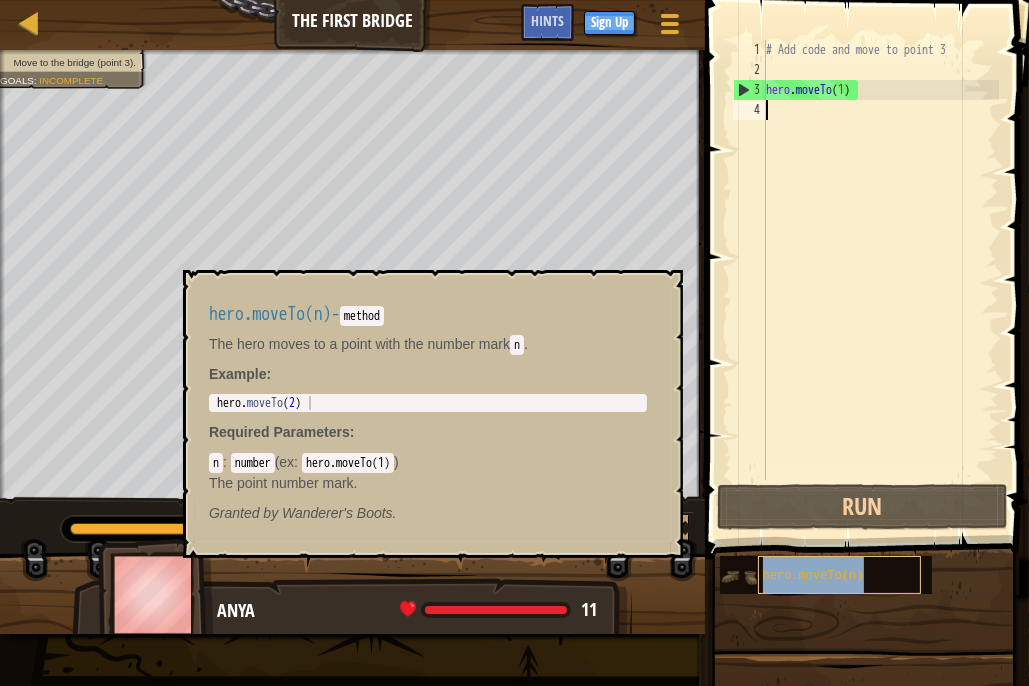 click on "hero.moveTo(n)" at bounding box center [813, 576] 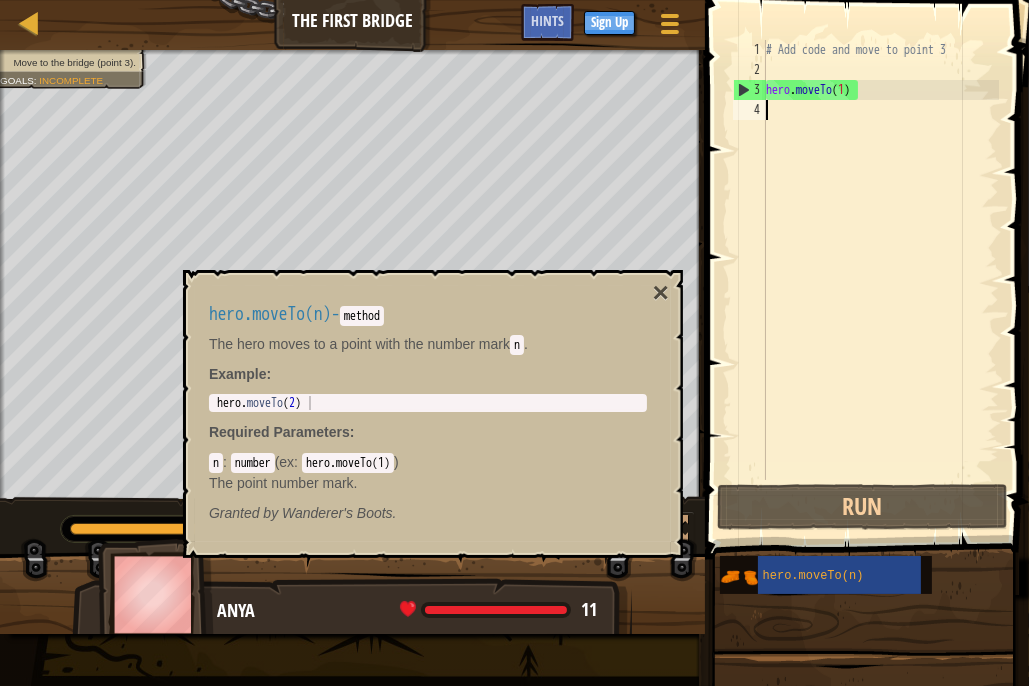 drag, startPoint x: 724, startPoint y: 168, endPoint x: 828, endPoint y: 124, distance: 112.92475 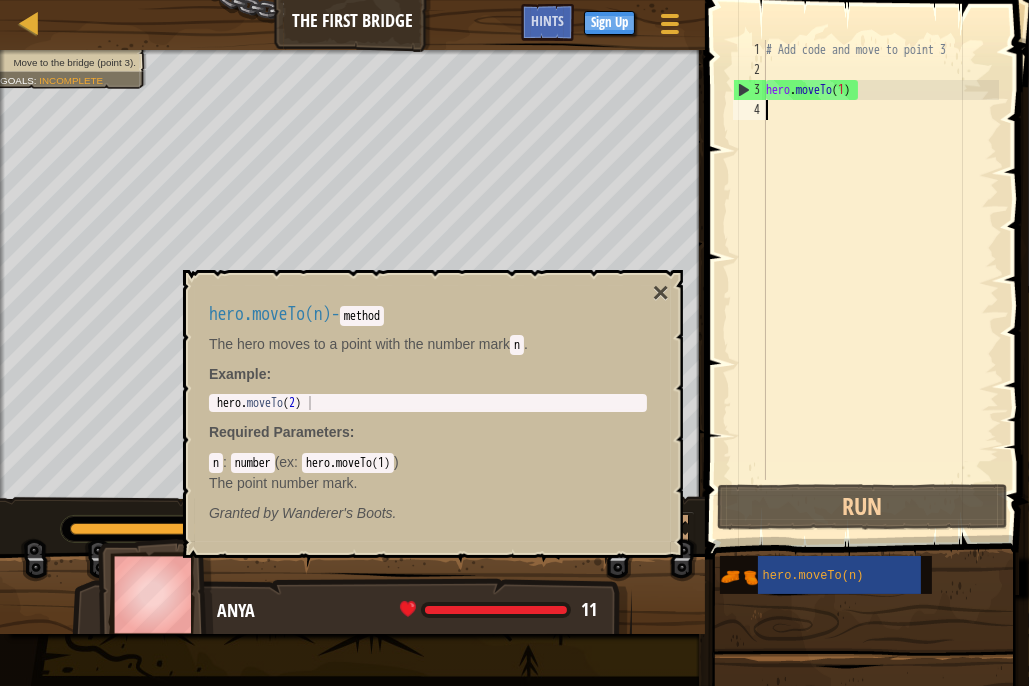 click on "1 2 3 4 # Add code and move to point 3 hero . moveTo ( [NUMBER] )     ההההההההההההההההההההההההההההההההההההההההההההההההההההההההההההההההההההההההההההההההההההההההההההההההההההההההההההההההההההההההההההההההההההההההההההההההההההההההההההההההההההההההההההההההההההההההההההההההההההההההההההההההההההההההההההההההההההההההההההההההההההההההההההההההה XXXXXXXXXXXXXXXXXXXXXXXXXXXXXXXXXXXXXXXXXXXXXXXXXXXXXXXXXXXXXXXXXXXXXXXXXXXXXXXXXXXXXXXXXXXXXXXXXXXXXXXXXXXXXXXXXXXXXXXXXXXXXXXXXXXXXXXXXXXXXXXXXXXXXXXXXXXXXXXXXXXXXXXXXXXXXXXXXXXXXXXXXXXXXXXXXXXXXXXXXXXXXXXXXXXXXXXXXXXXXXXXXXXXXXXXXXXXXXXXXXXXXXXXXXXXXXXX Code Saved Programming language : Python Run Submit Done Statement   /  Call   /" at bounding box center [864, 319] 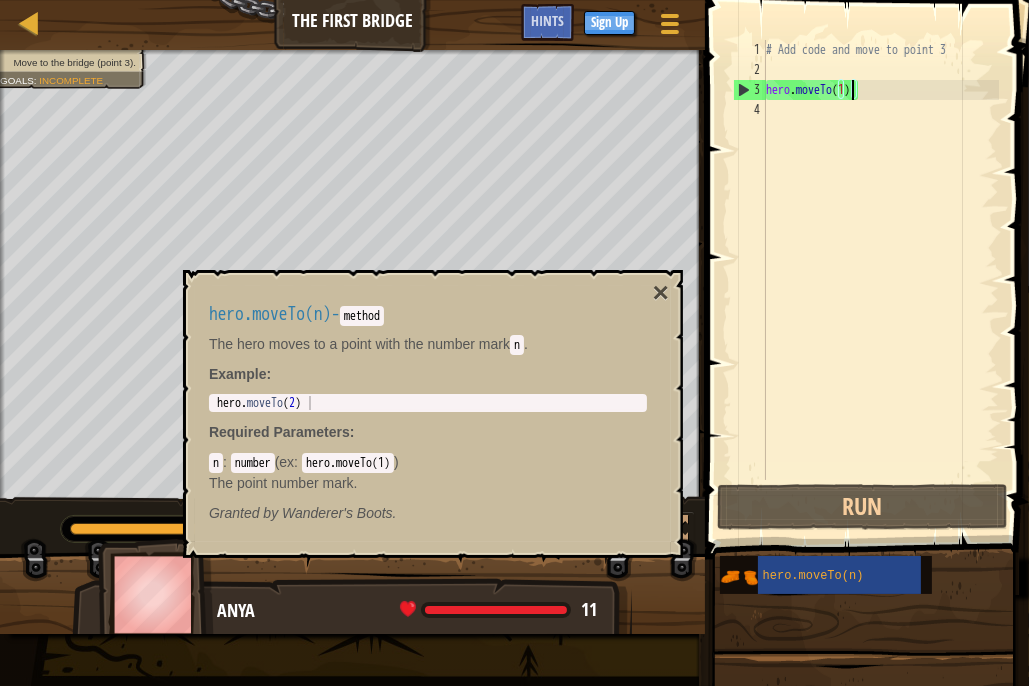 click on "# Add code and move to point 3 hero . moveTo ( 1 )" at bounding box center [880, 280] 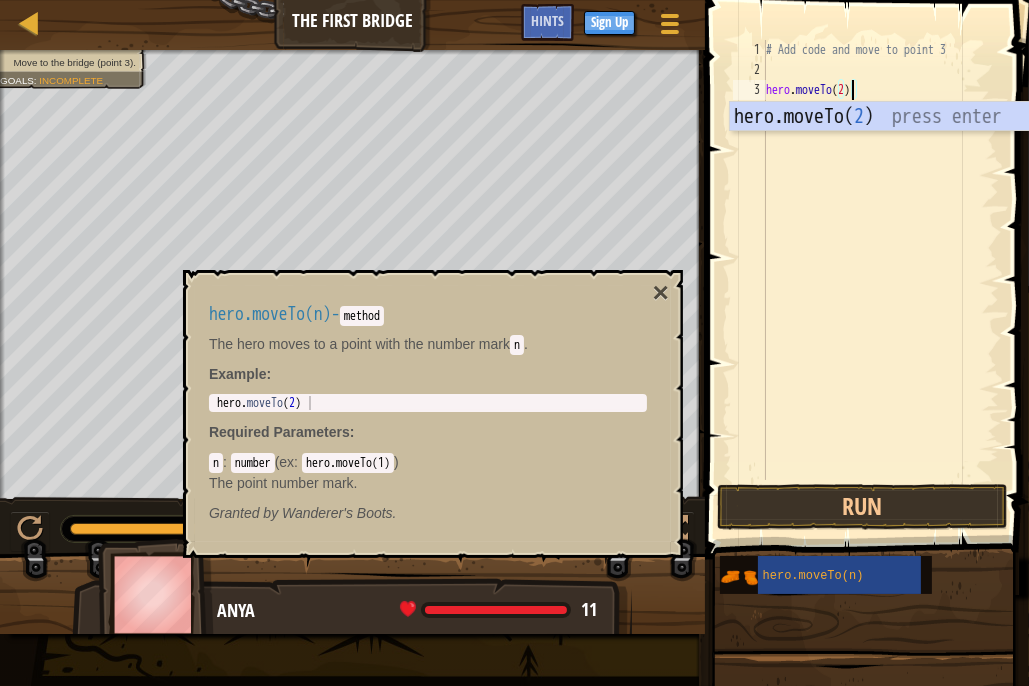 scroll, scrollTop: 9, scrollLeft: 6, axis: both 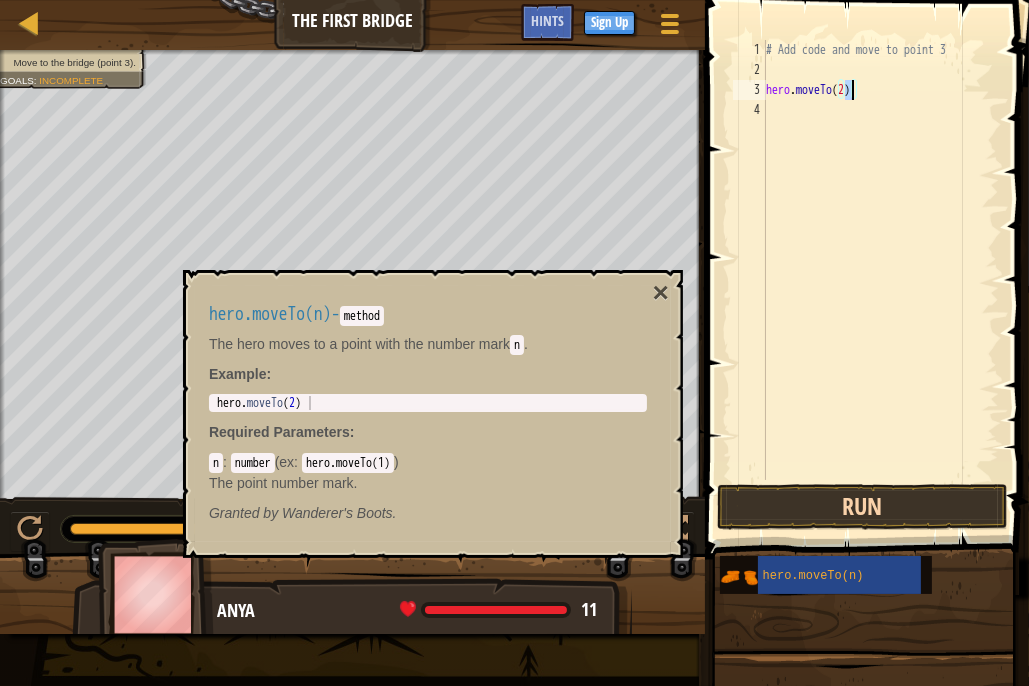 type on "hero.moveTo(2)" 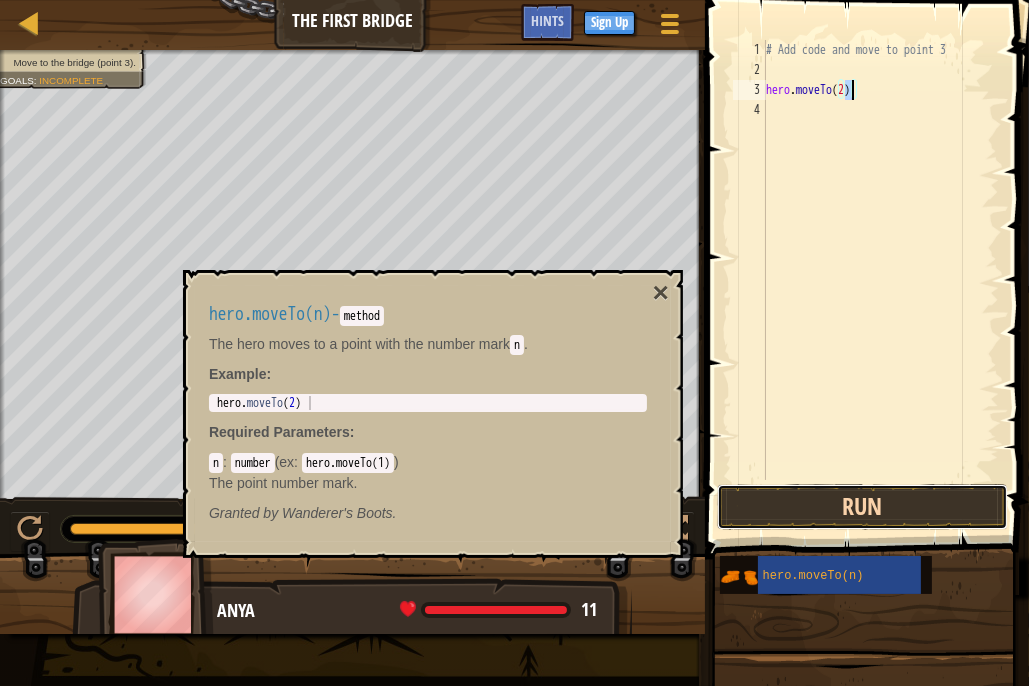 click on "Run" at bounding box center [862, 507] 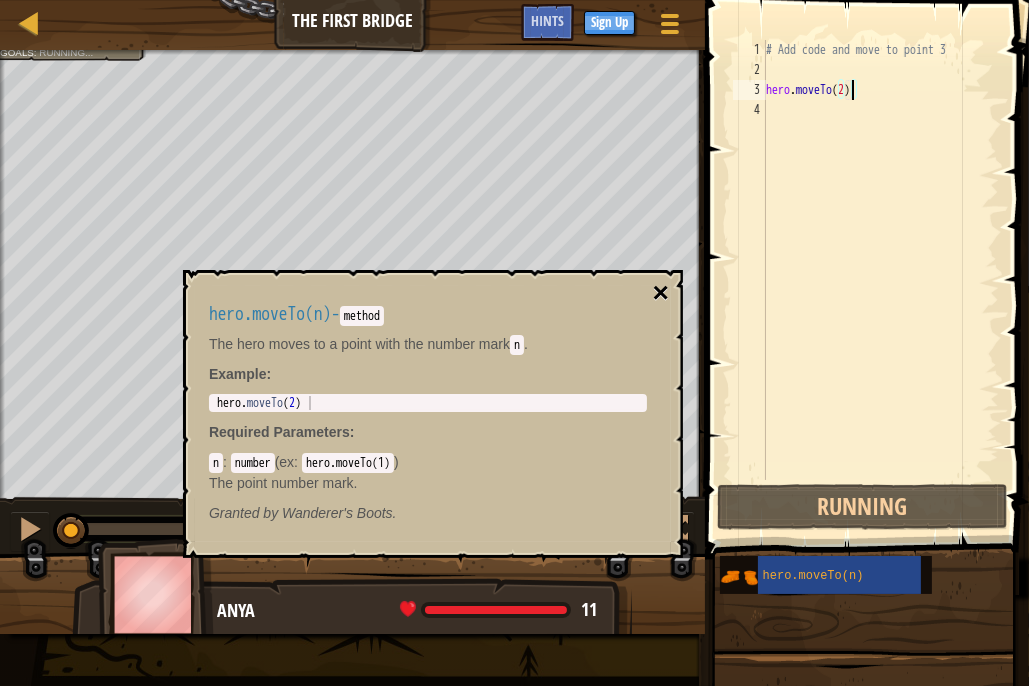 click on "×" at bounding box center (661, 293) 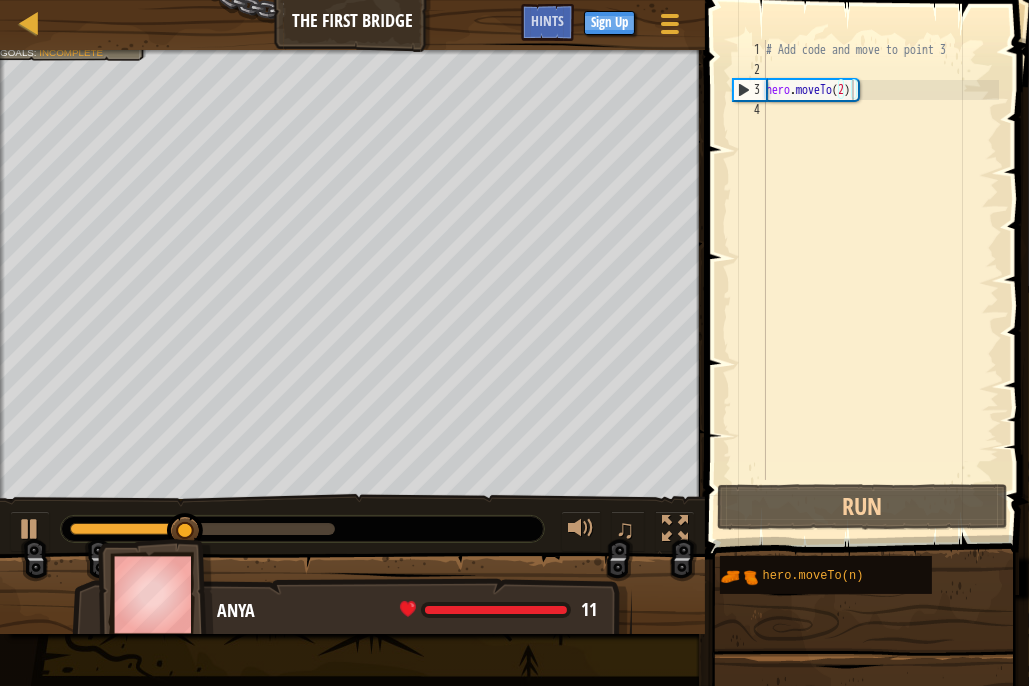type 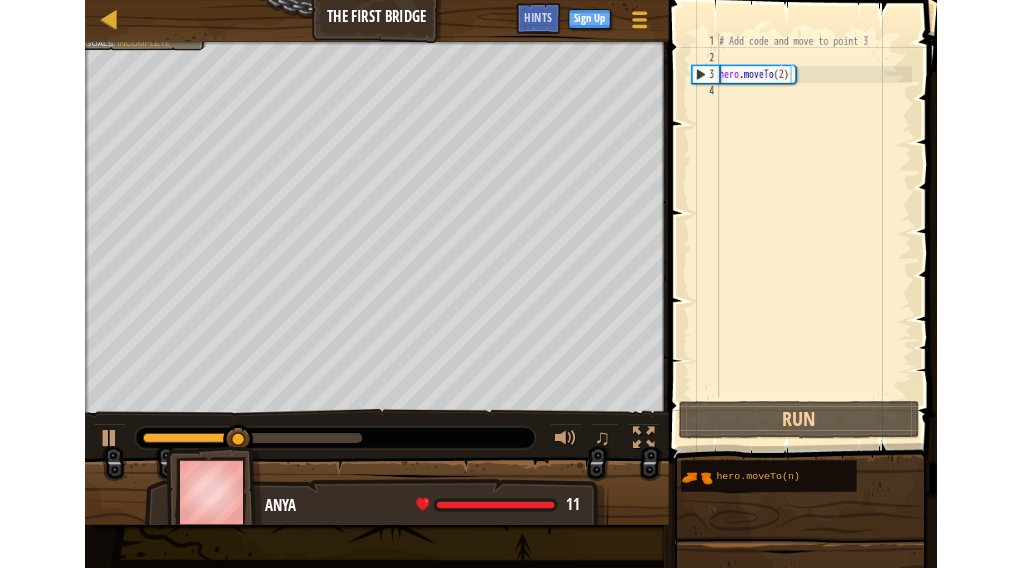 scroll, scrollTop: 9, scrollLeft: 0, axis: vertical 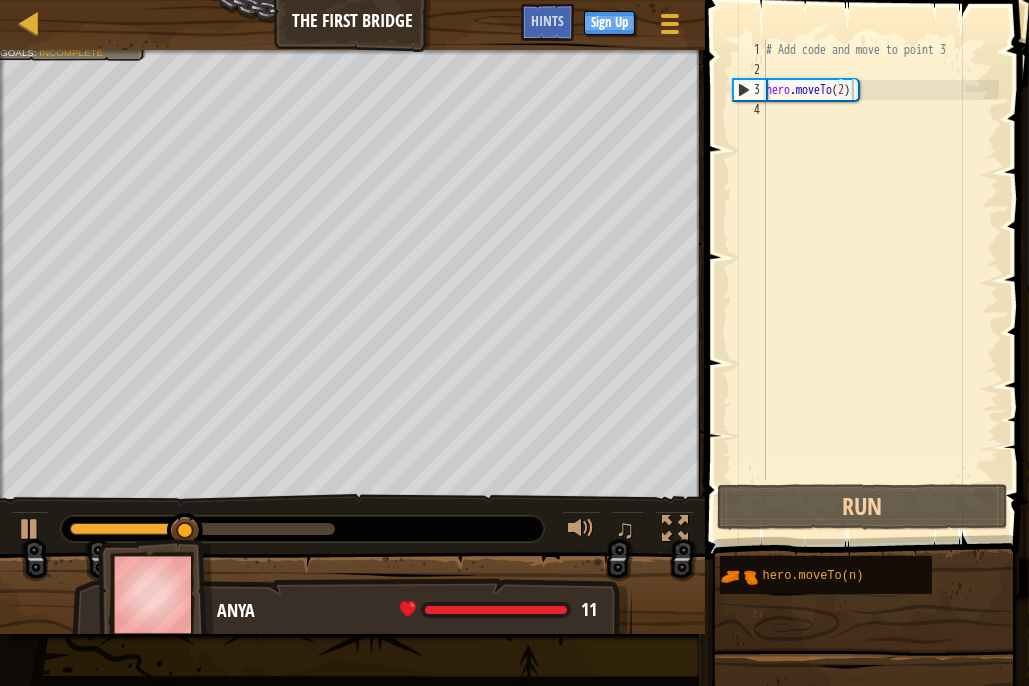 click on "# Add code and move to point 3 hero . moveTo ( [NUMBER] )" at bounding box center (880, 280) 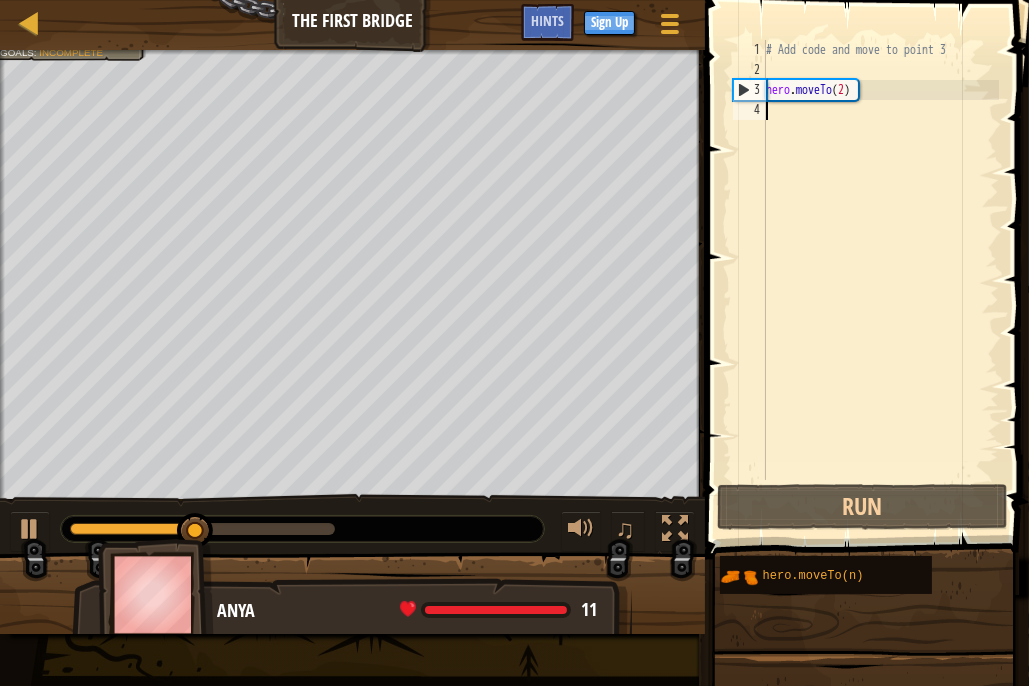 click on "4" at bounding box center [749, 110] 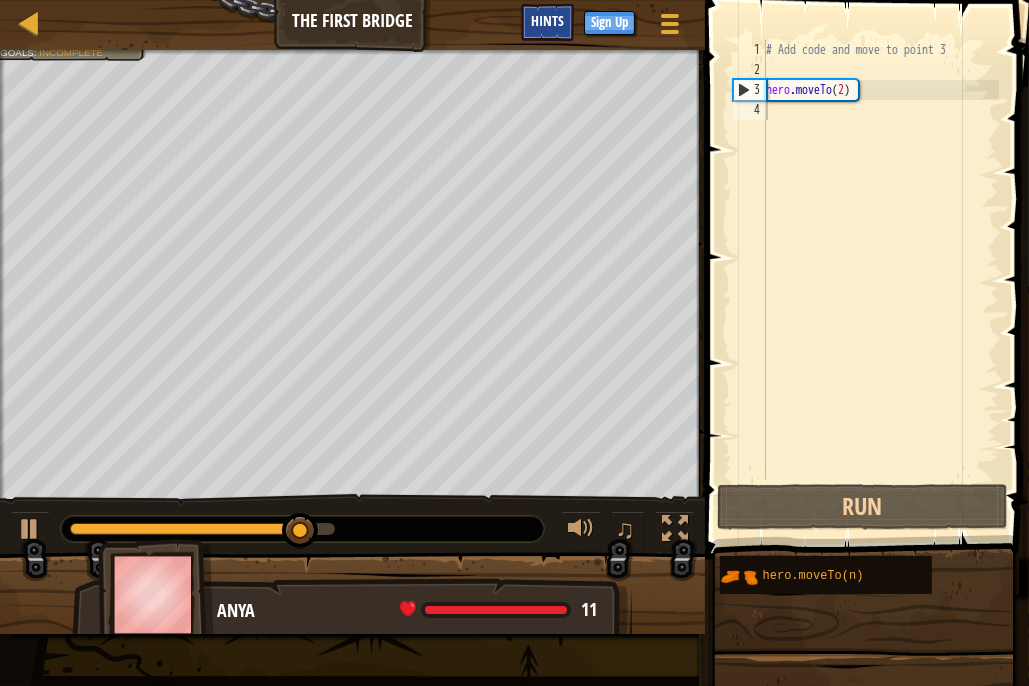 click on "Hints" at bounding box center (547, 20) 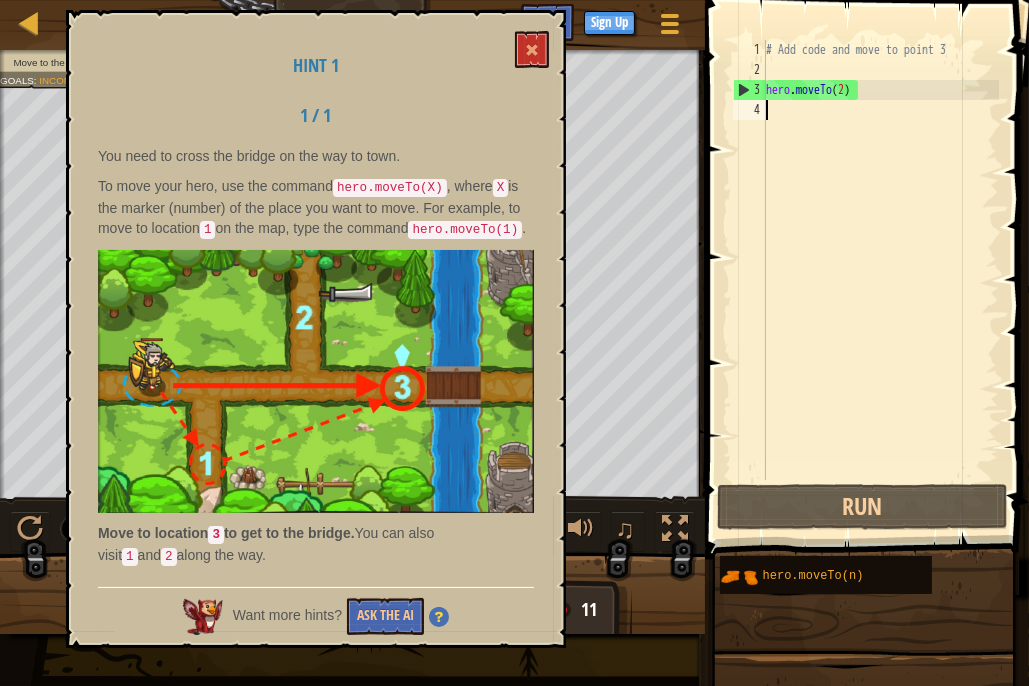 click on "Hint 1 1 / 1 You need to cross the bridge on the way to town.
To move your hero, use the command  hero.moveTo(X) , where  X  is the marker (number) of the place you want to move.
For example, to move to location  1  on the map, type the command  hero.moveTo(1) .
Move to location  3  to get to the bridge.  You can also visit  1  and  2  along the way.
Want more hints? Ask the AI" at bounding box center (316, 329) 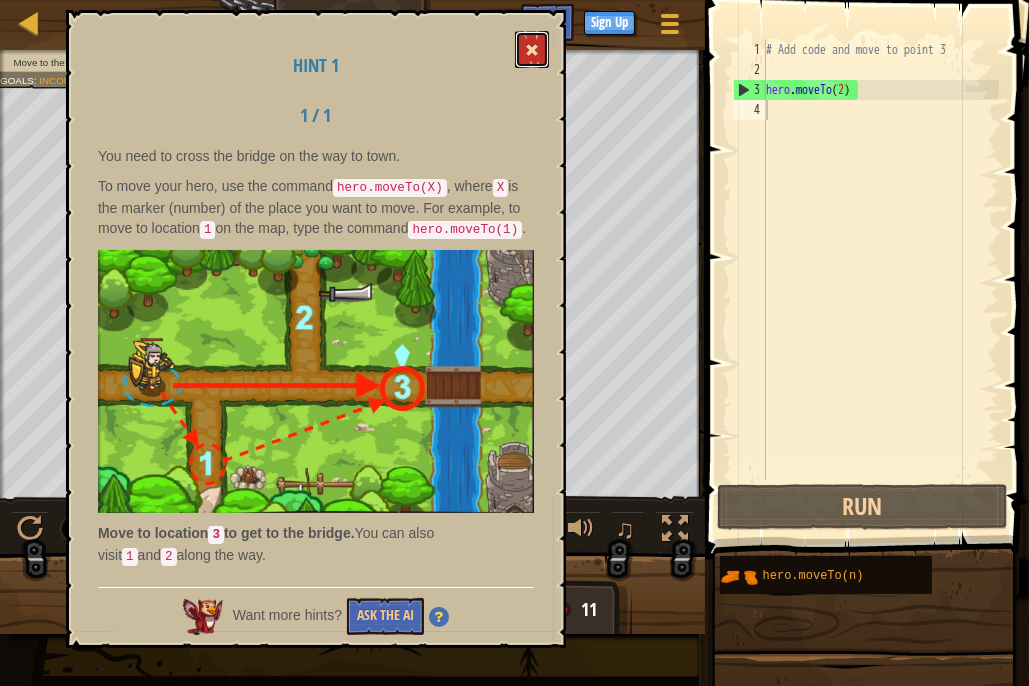 click at bounding box center [532, 49] 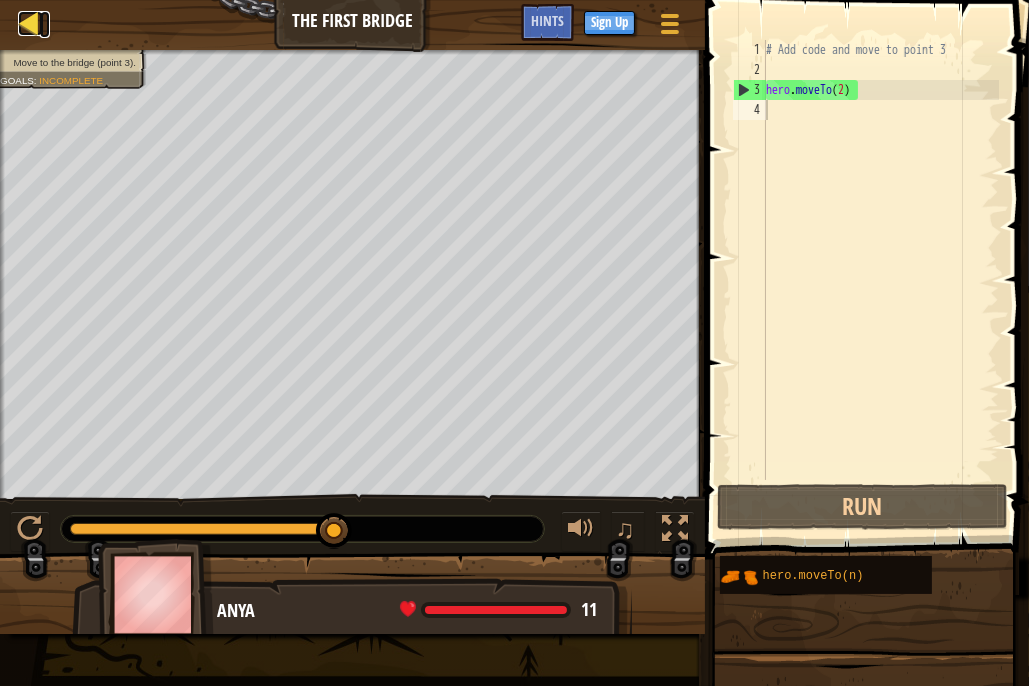 click at bounding box center [30, 23] 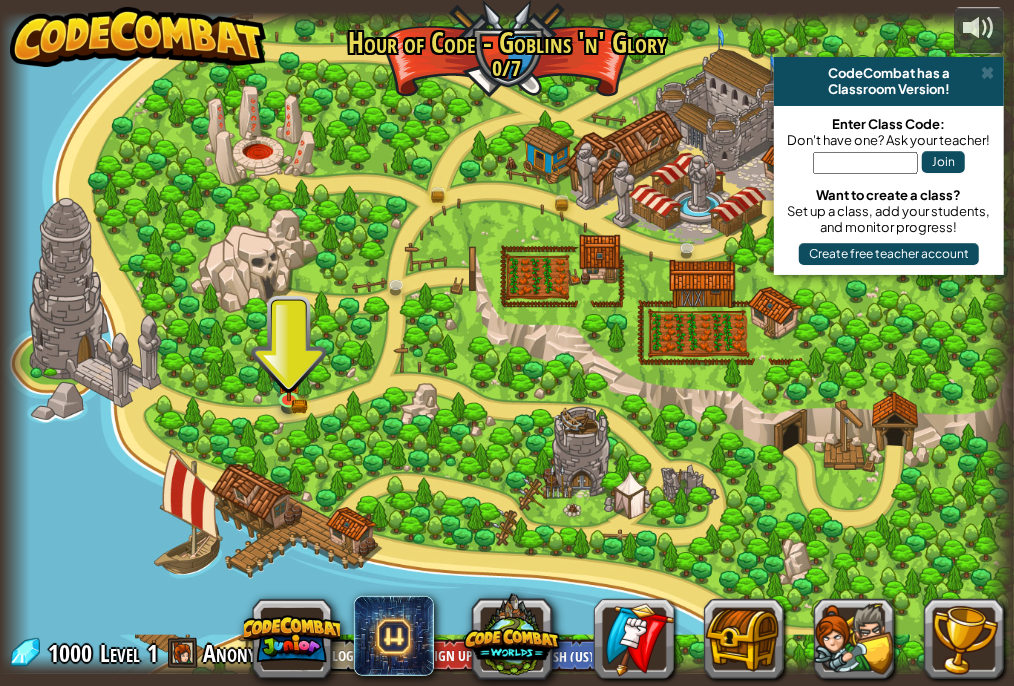 click on "powered by CodeCombat has a Classroom Version! Enter Class Code: Don't have one? Ask your teacher! Join Want to create a class? Set up a class, add your students, and monitor progress! Create free teacher account Broken Bridge (Coming soon!) We are in! It's time to alarm the mayor of the town.
I think the peasant can help us find the path.
We release new levels every week. Sign up as an Adventurer to be the first to play new levels. Bridge Out (Coming soon!) Bridges and levers. We should help people to get over the river. Also, can we take this duck with us?
We release new levels every week. Sign up as an Adventurer to be the first to play new levels. Bonus Chest (Coming soon!) Goblins and an exciting chest with equipment.
We release new levels every week. Sign up as an Adventurer to be the first to play new levels. Goblins and Glory (Locked) This is a competition! The competition for the Glory!
Defeat goblins, collect treasure, and get the Glory as the best knight!
Goblin Assault (Coming soon!)" at bounding box center (507, 343) 